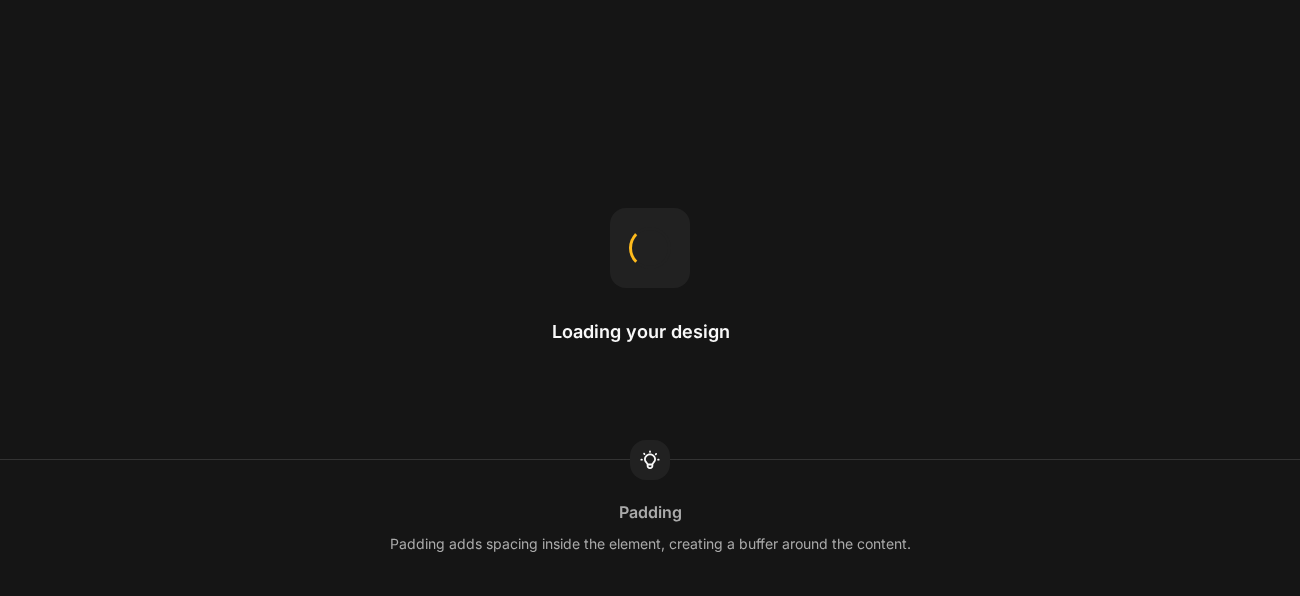 scroll, scrollTop: 0, scrollLeft: 0, axis: both 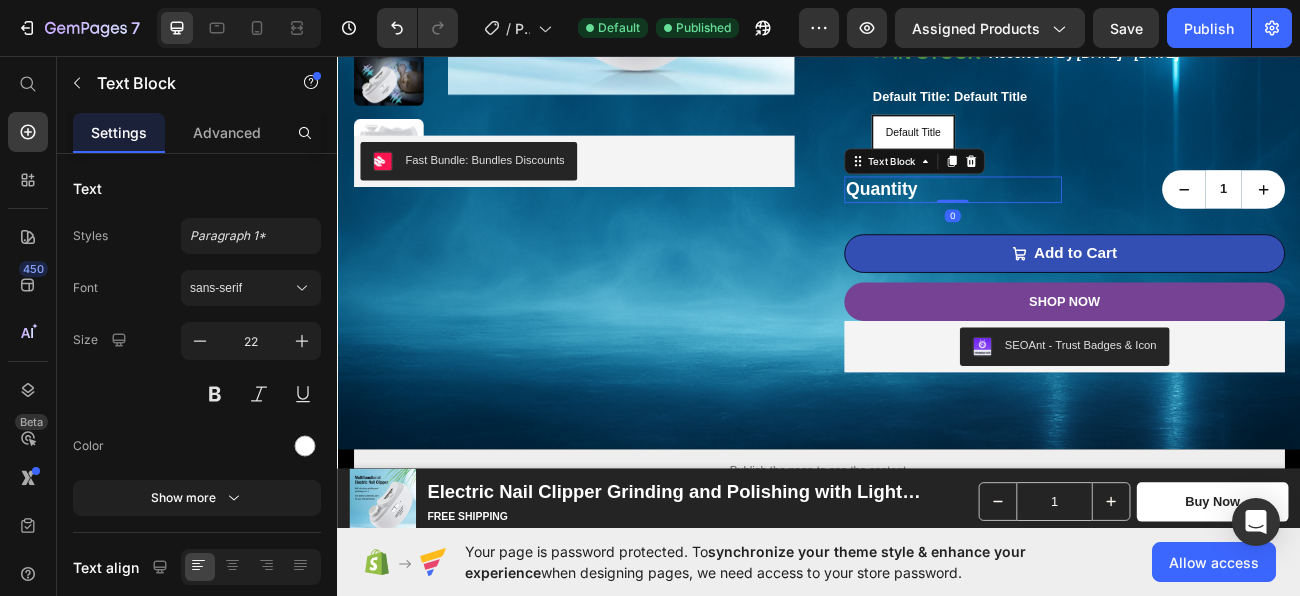 click on "Fast Bundle: Bundles Discounts" at bounding box center [631, 188] 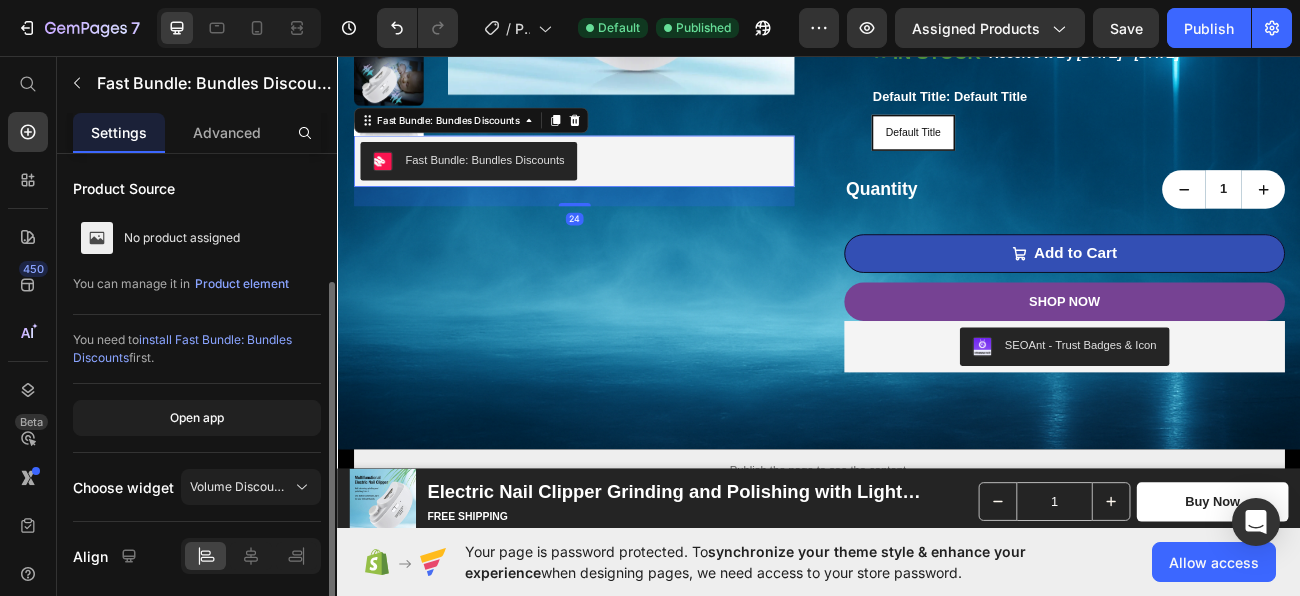 scroll, scrollTop: 68, scrollLeft: 0, axis: vertical 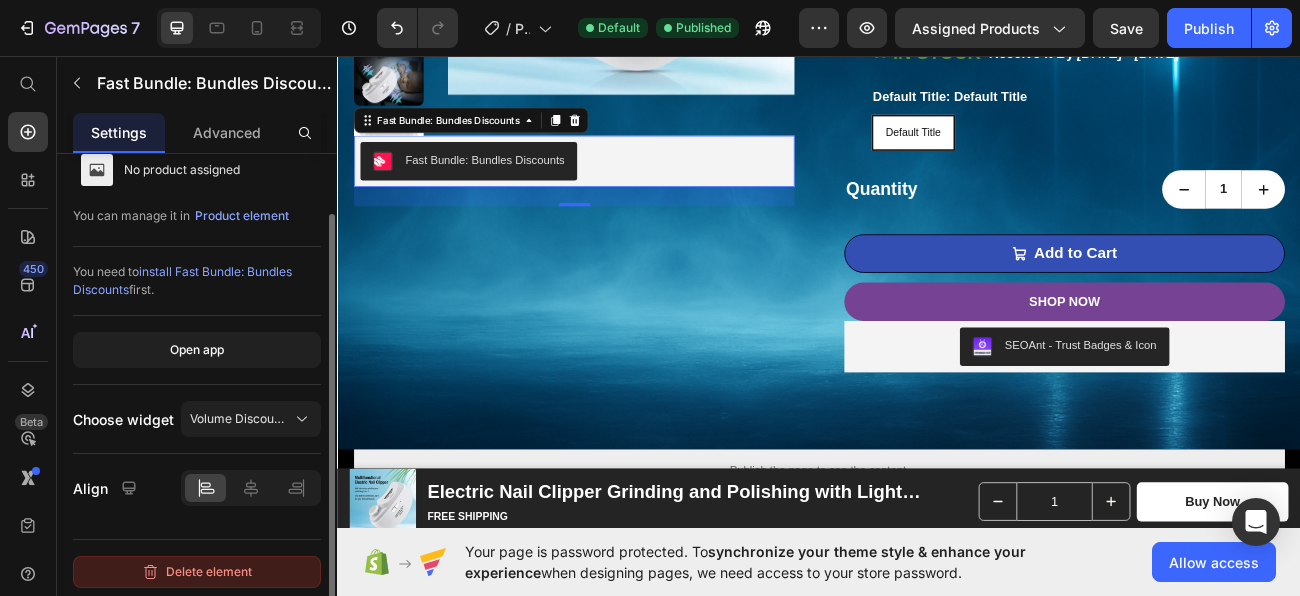 click on "Delete element" at bounding box center [197, 572] 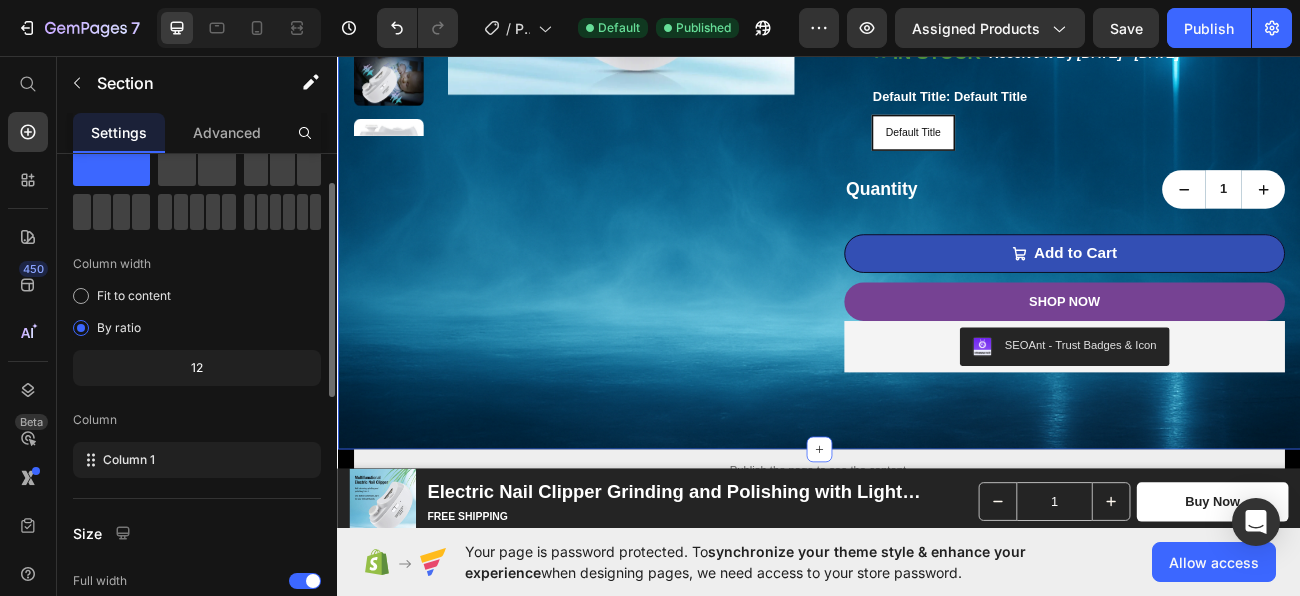 scroll, scrollTop: 0, scrollLeft: 0, axis: both 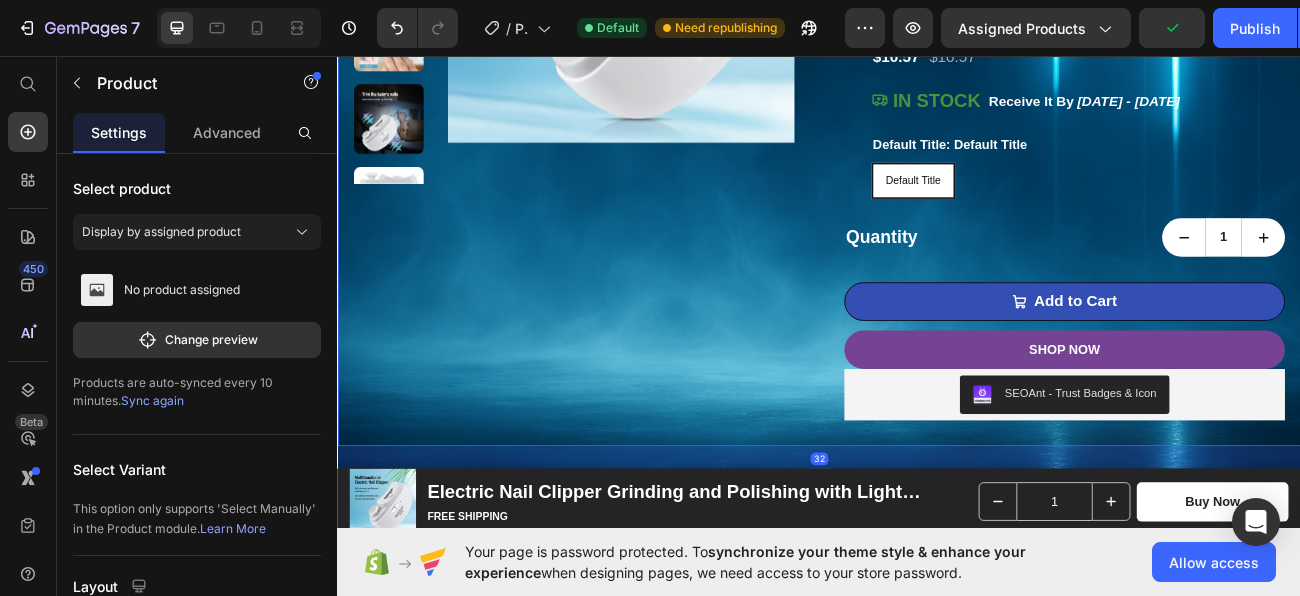 click on "Quantity" at bounding box center [1103, 283] 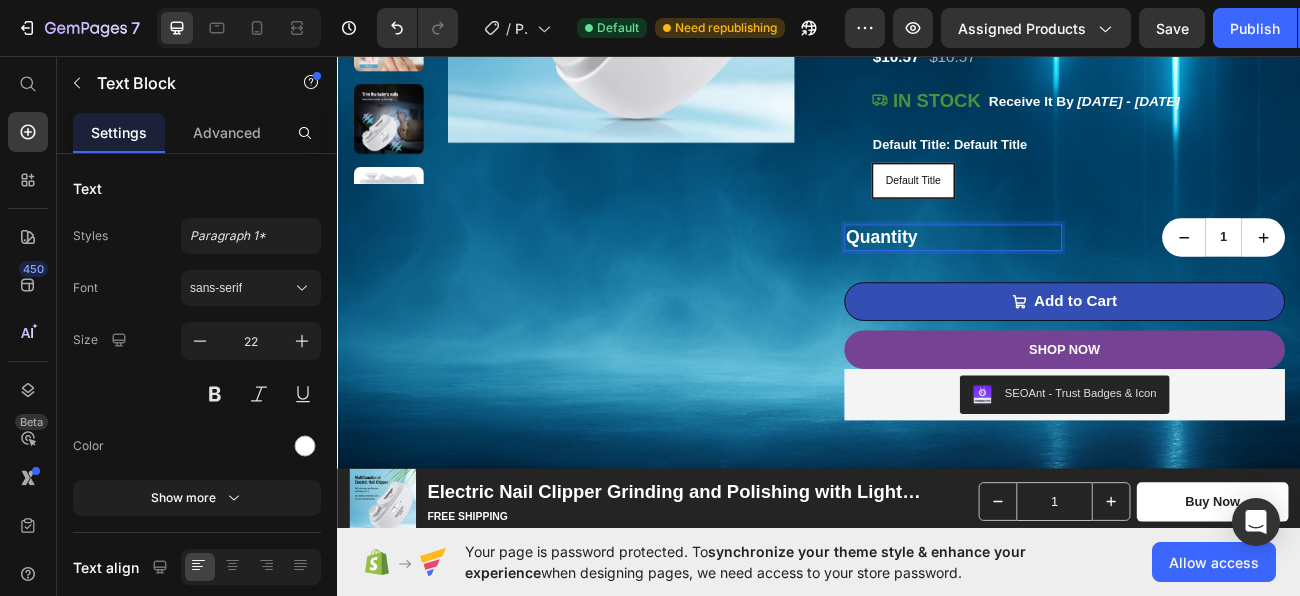 click on "1" at bounding box center [1382, 283] 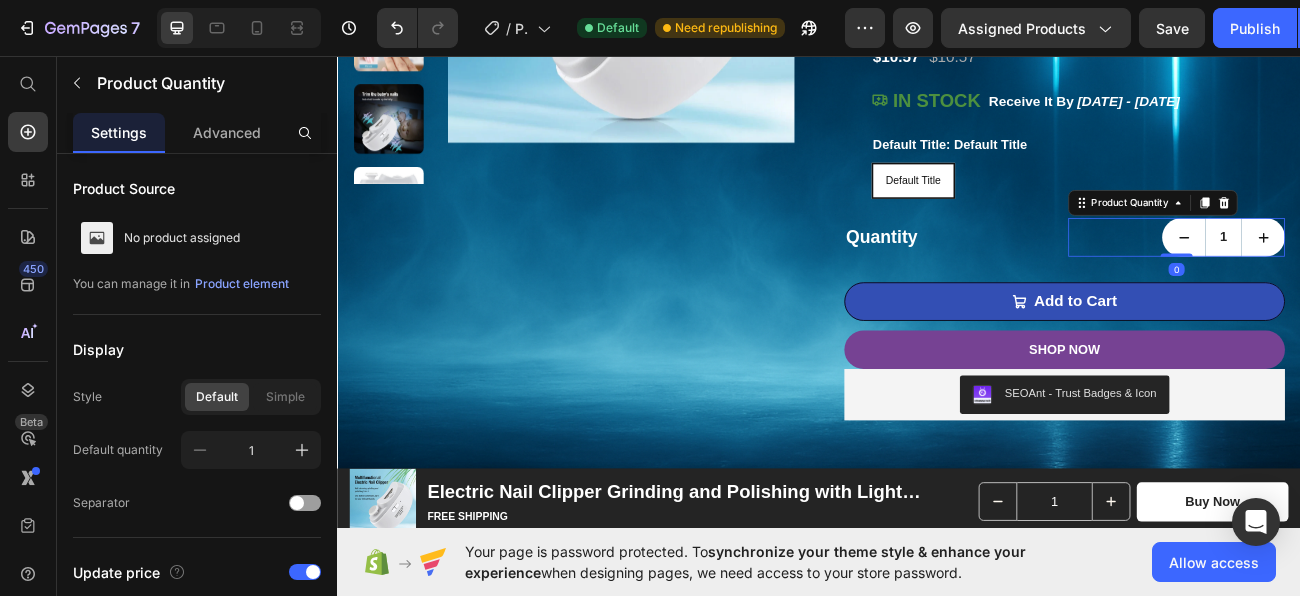 click at bounding box center [77, 83] 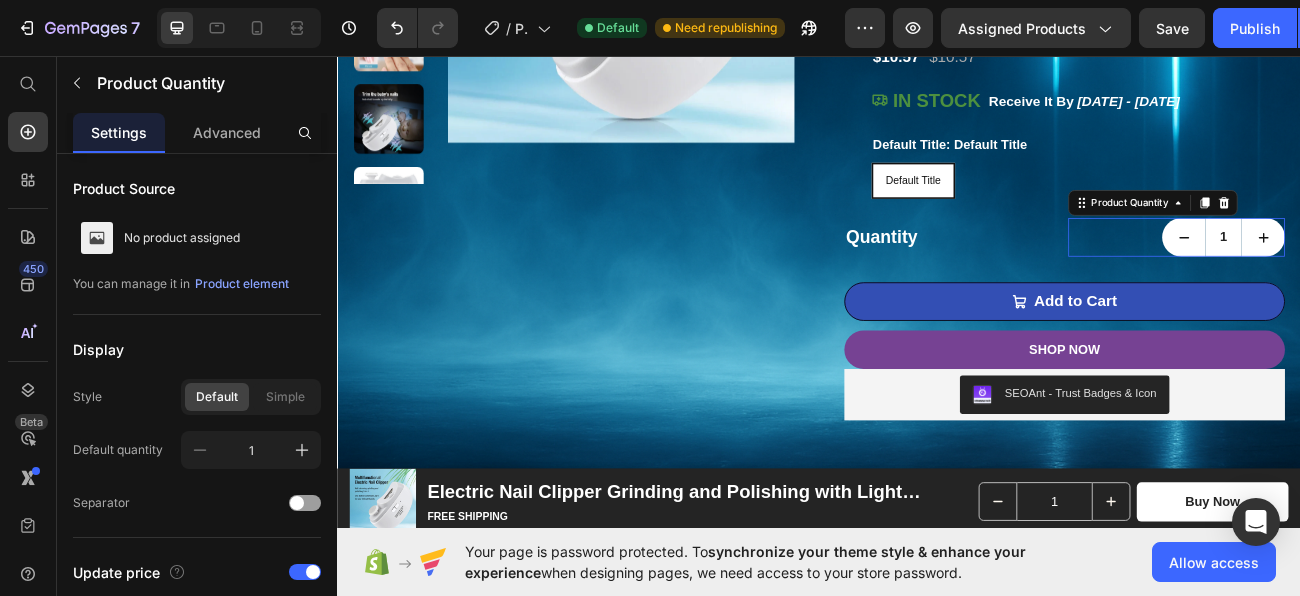 scroll, scrollTop: 318, scrollLeft: 0, axis: vertical 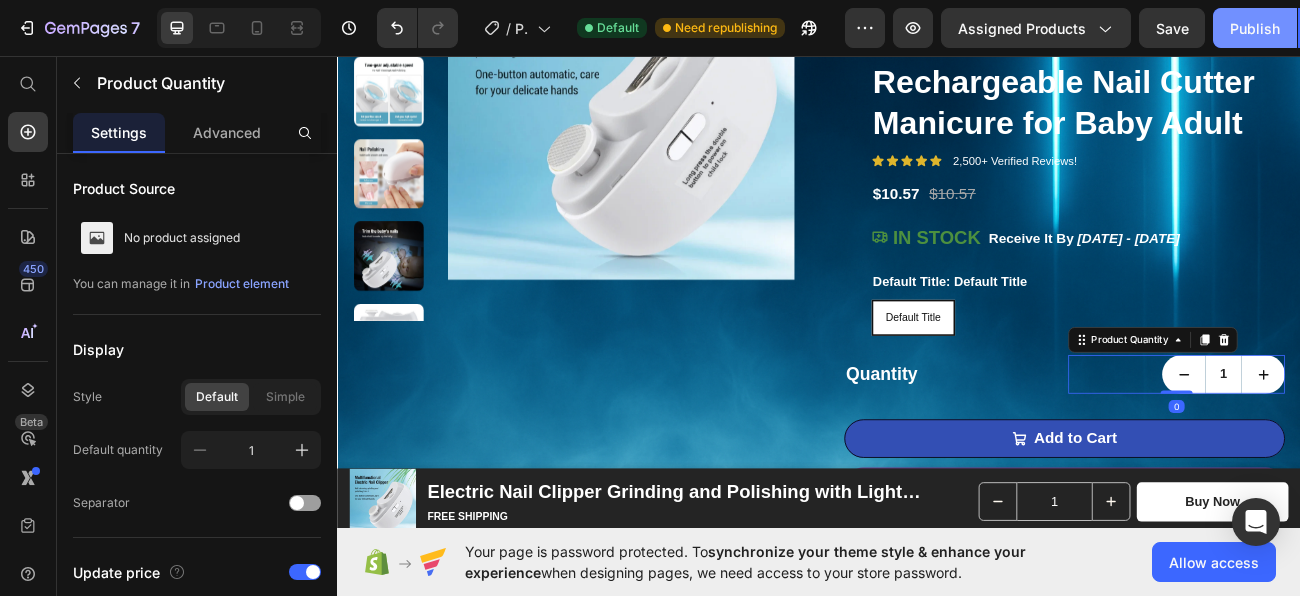 click on "Publish" at bounding box center (1255, 28) 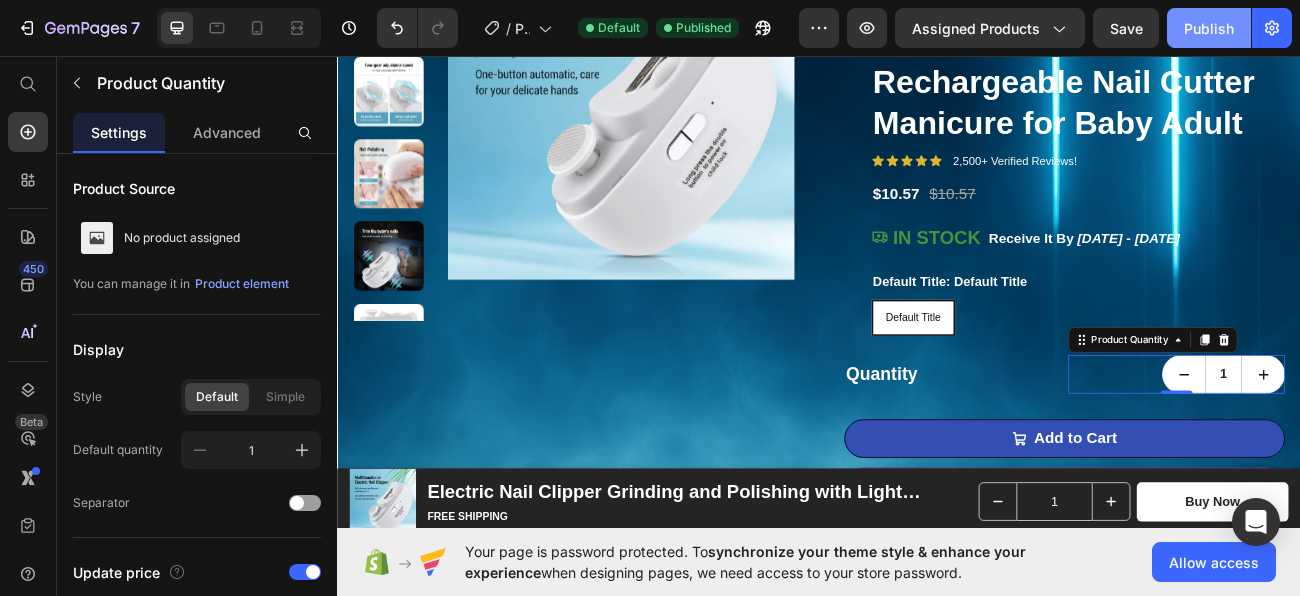 click on "Publish" 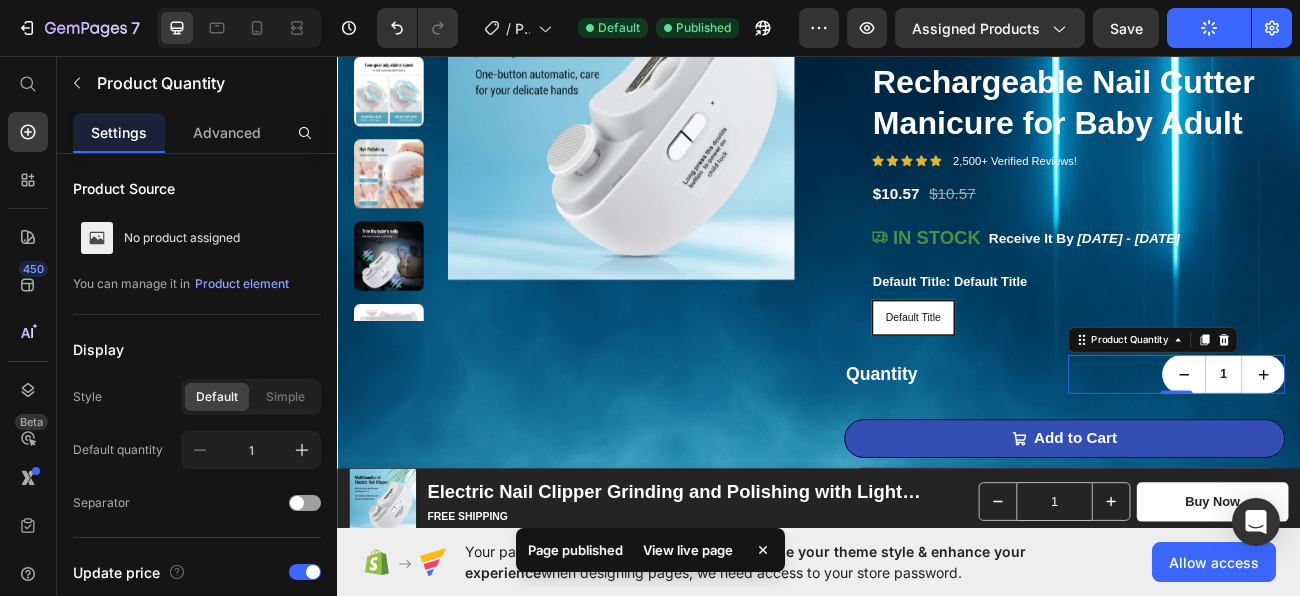 click on "Publish" 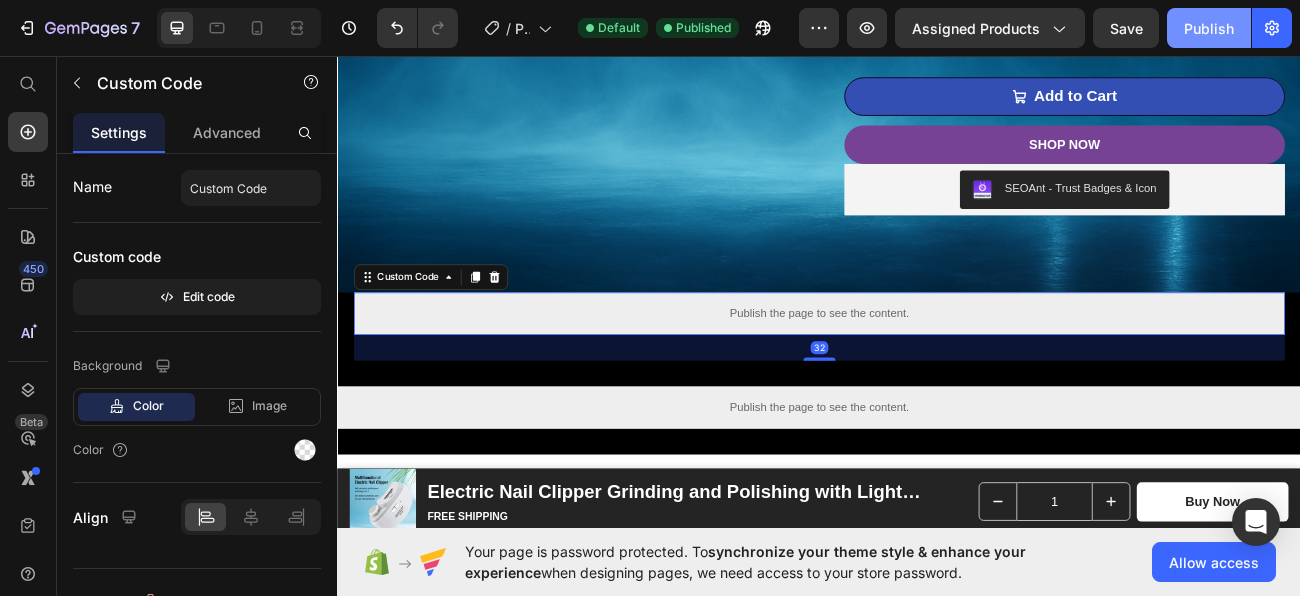 scroll, scrollTop: 725, scrollLeft: 0, axis: vertical 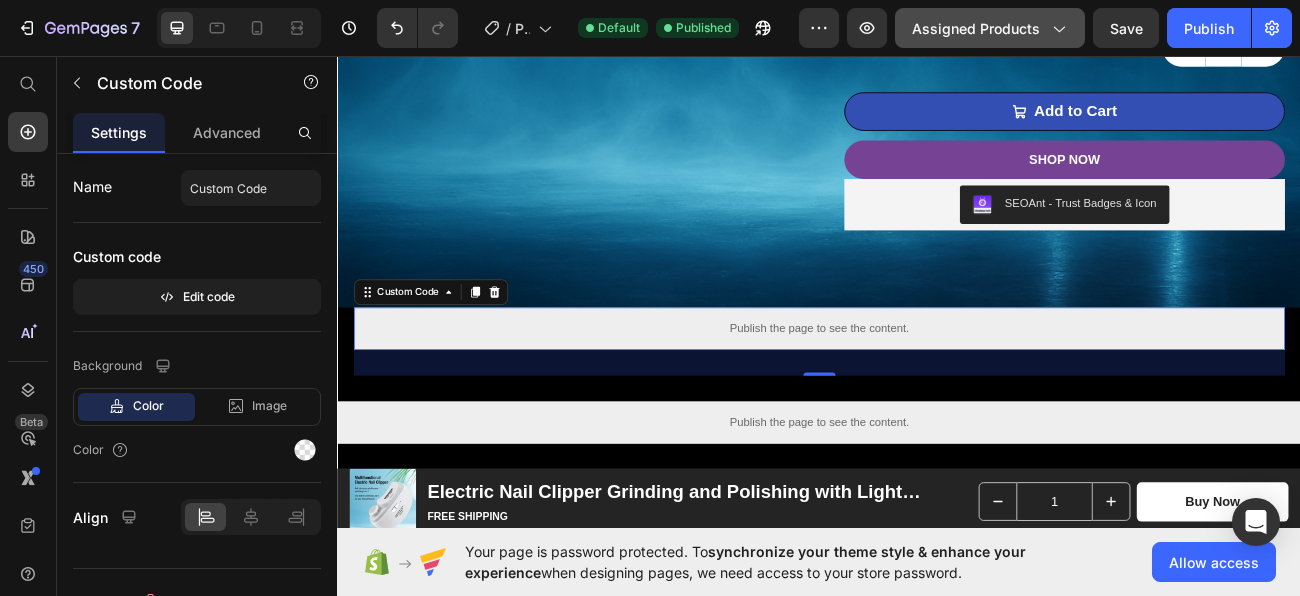 click on "Assigned Products" at bounding box center [990, 28] 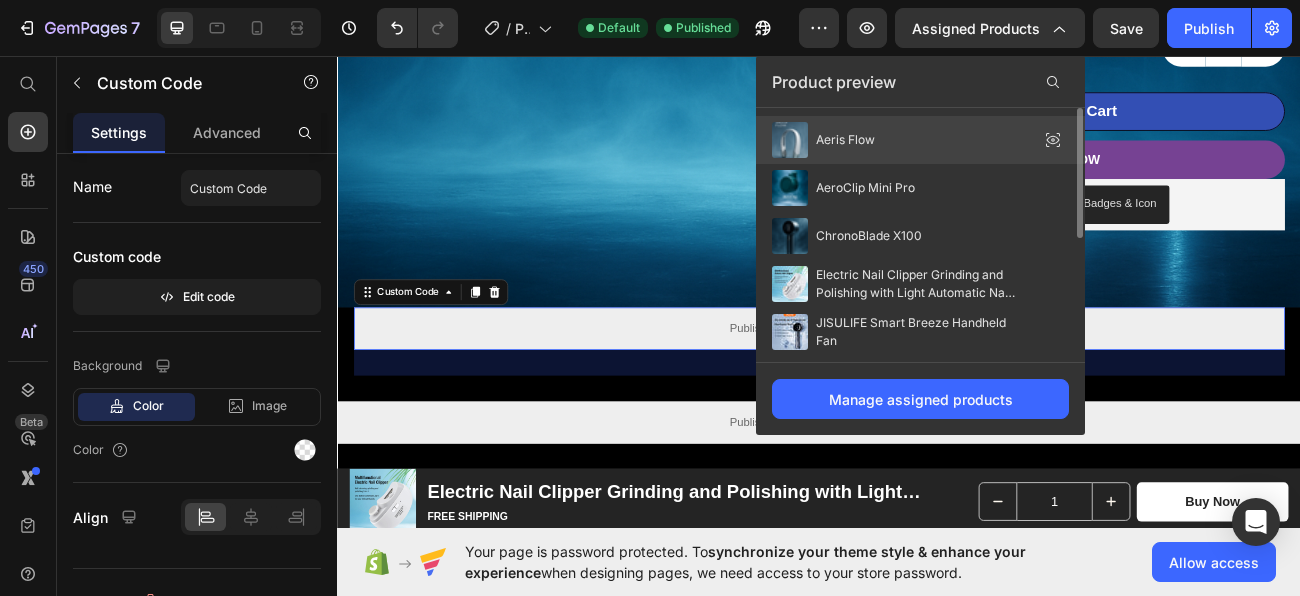 click 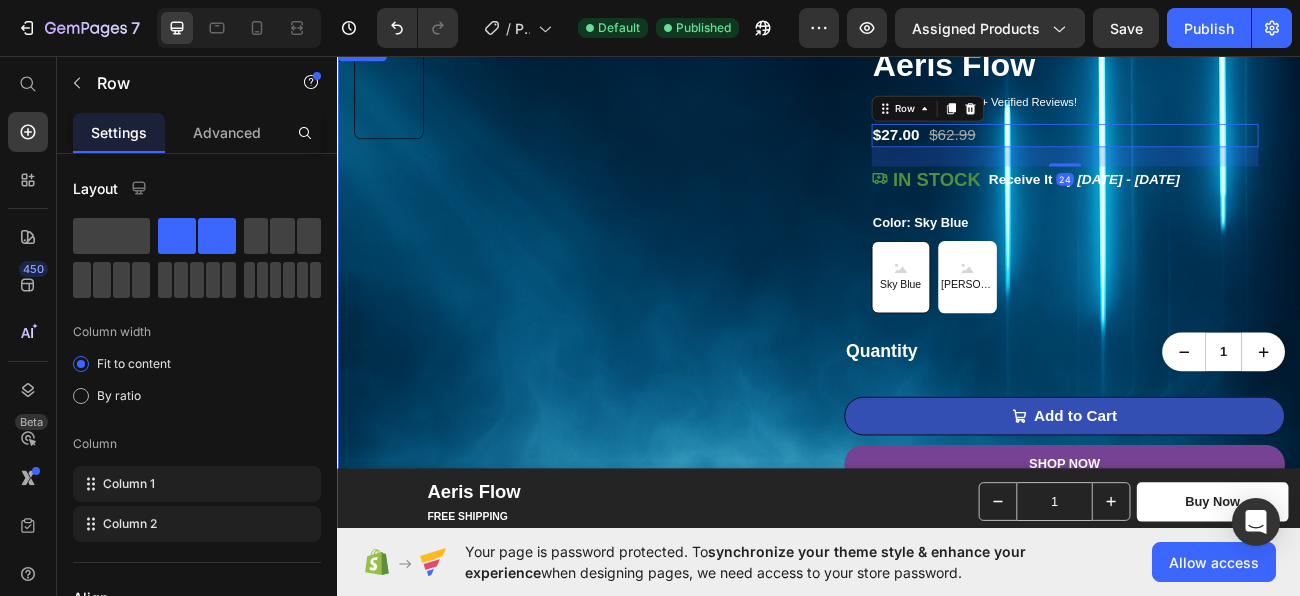 scroll, scrollTop: 137, scrollLeft: 0, axis: vertical 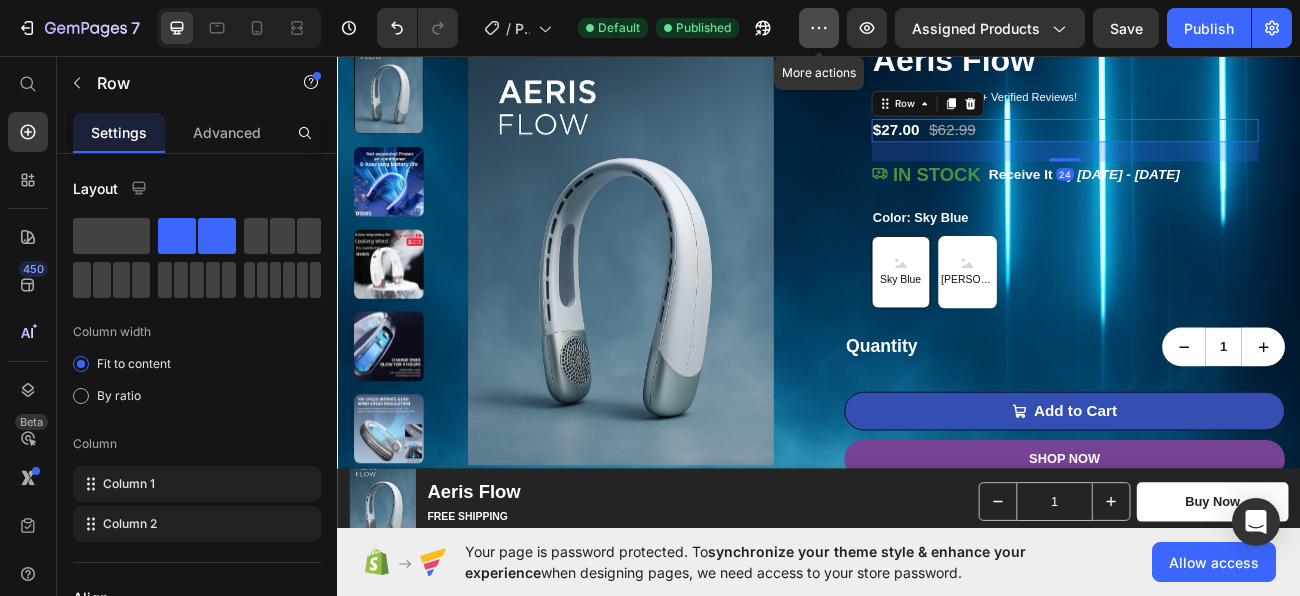 click 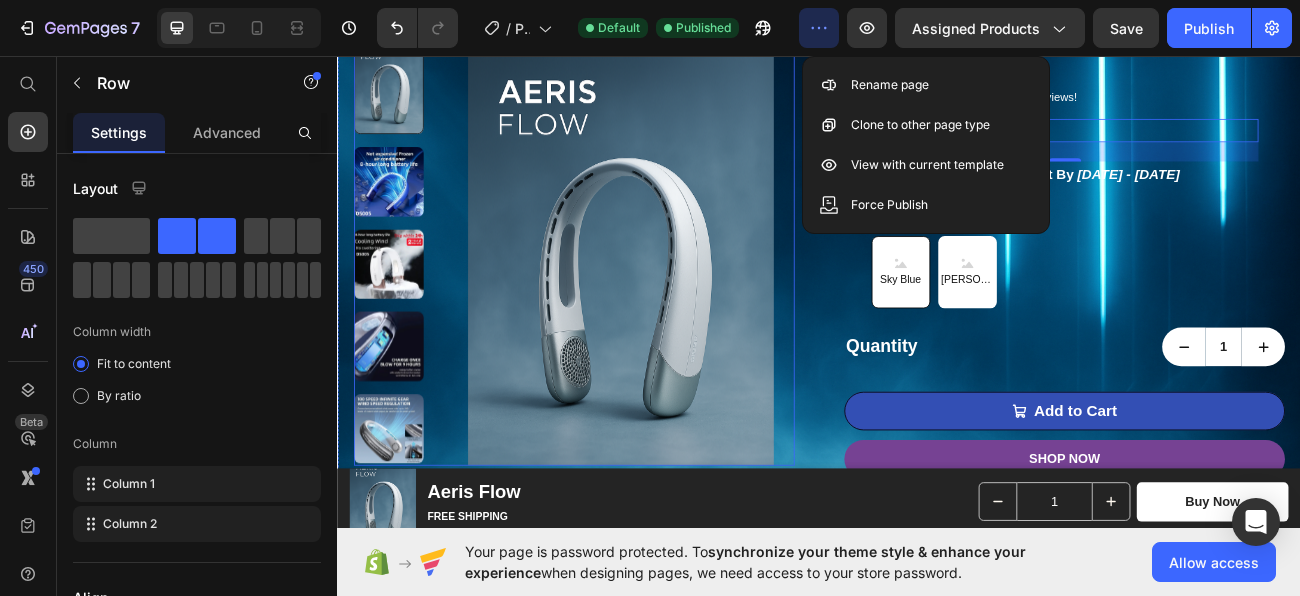 click at bounding box center [690, 300] 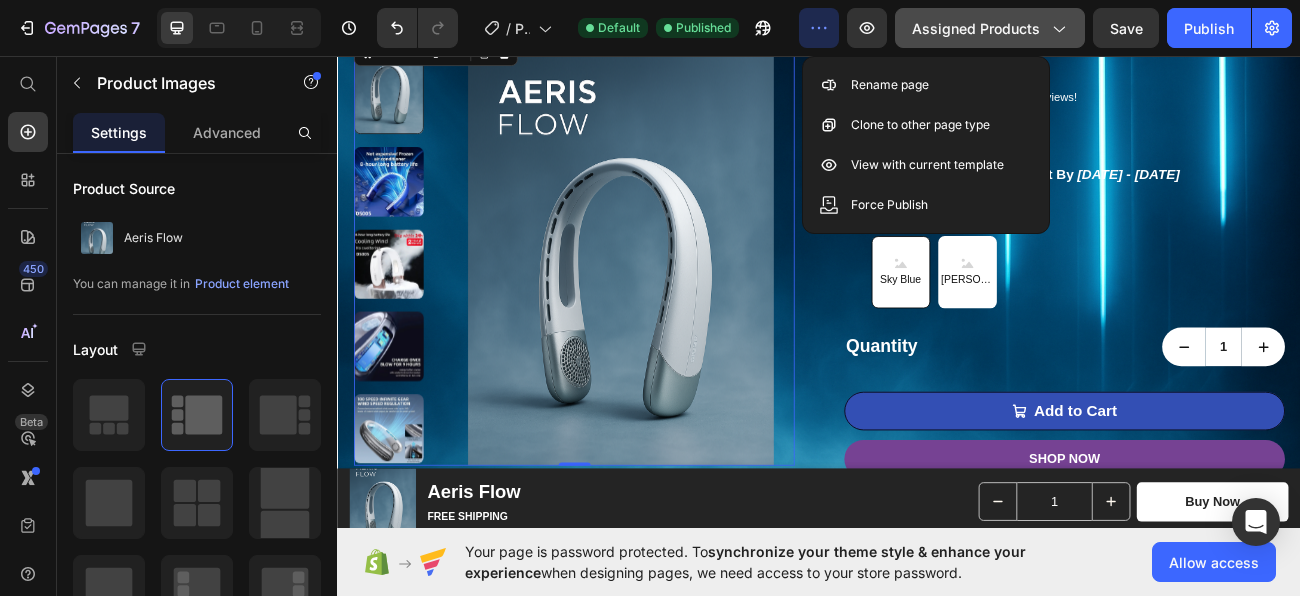 click 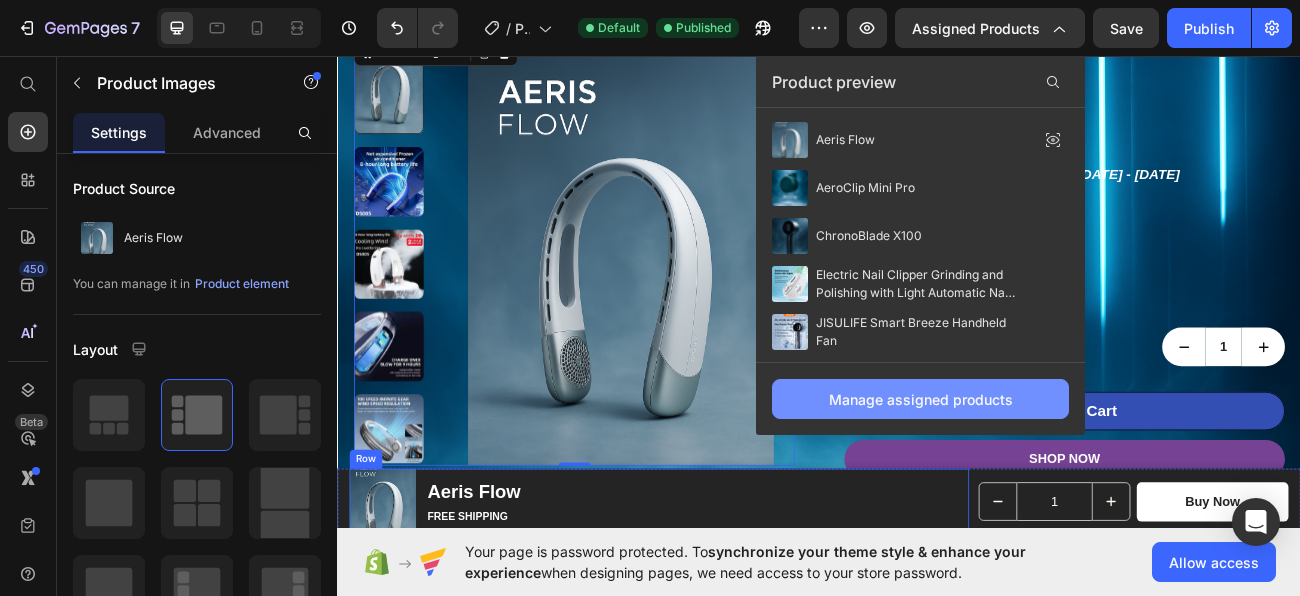 click on "Manage assigned products" at bounding box center [921, 399] 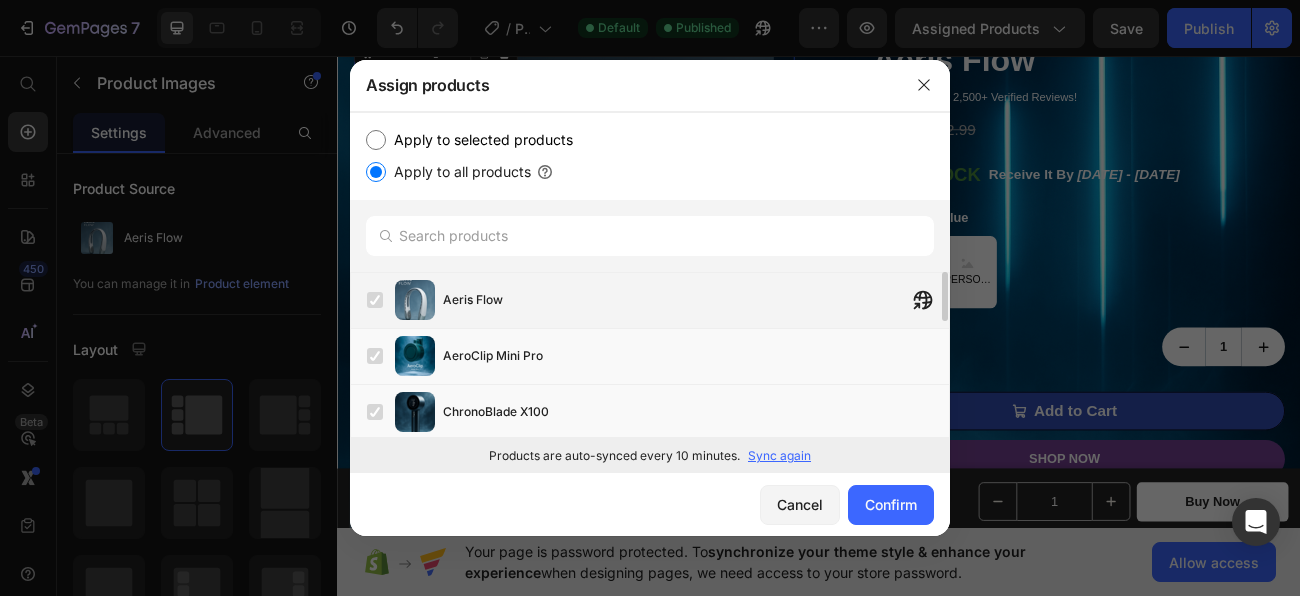 click at bounding box center (375, 300) 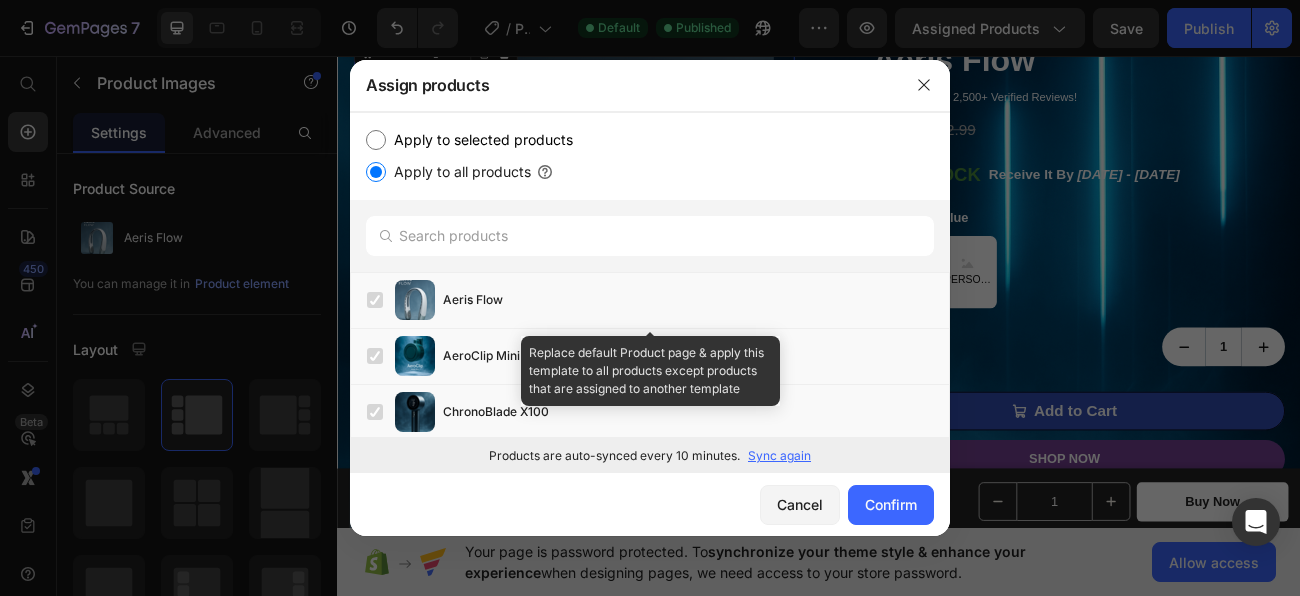 click on "Apply to all products" at bounding box center [458, 172] 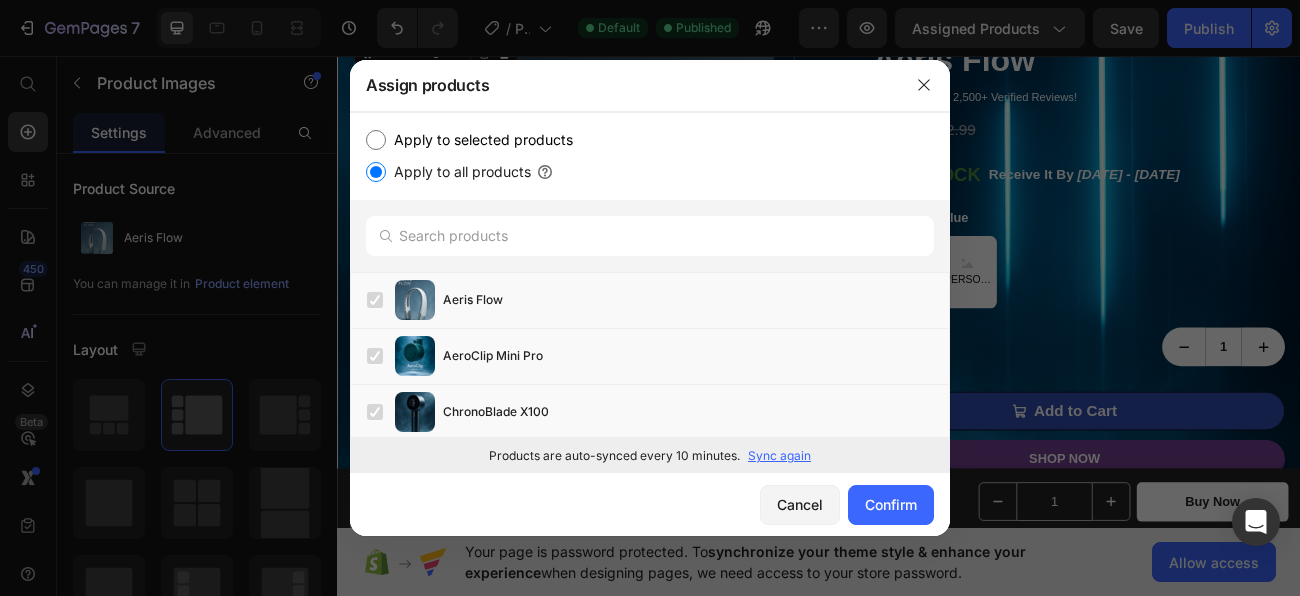 click on "Apply to selected products" at bounding box center [376, 140] 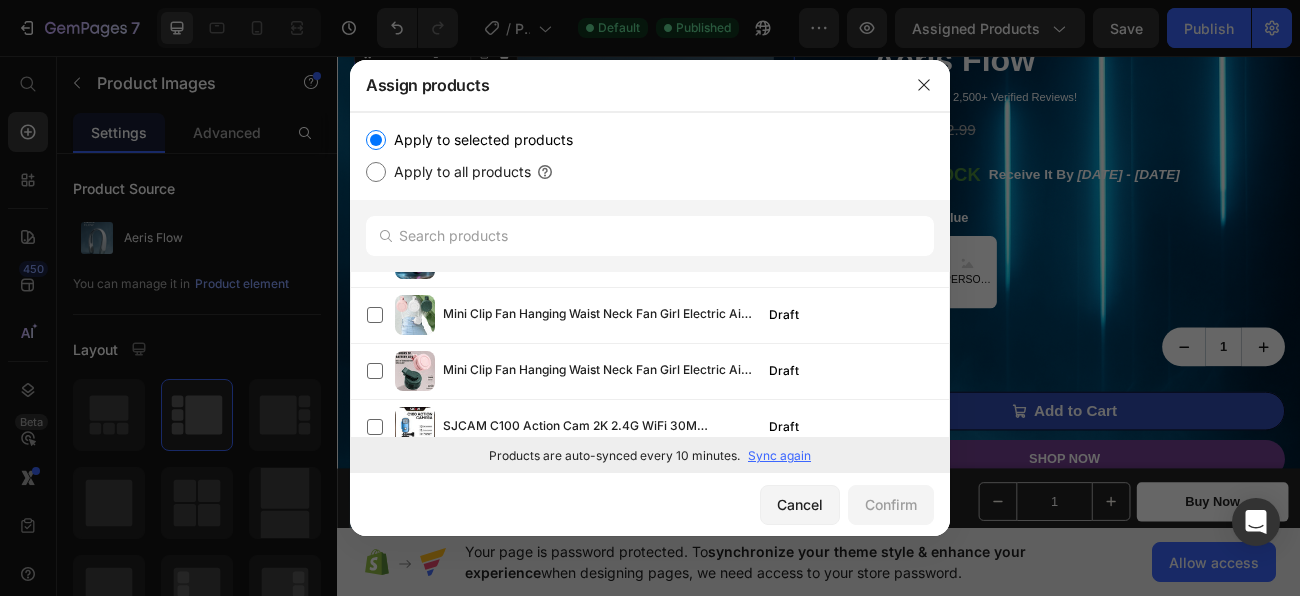 scroll, scrollTop: 0, scrollLeft: 0, axis: both 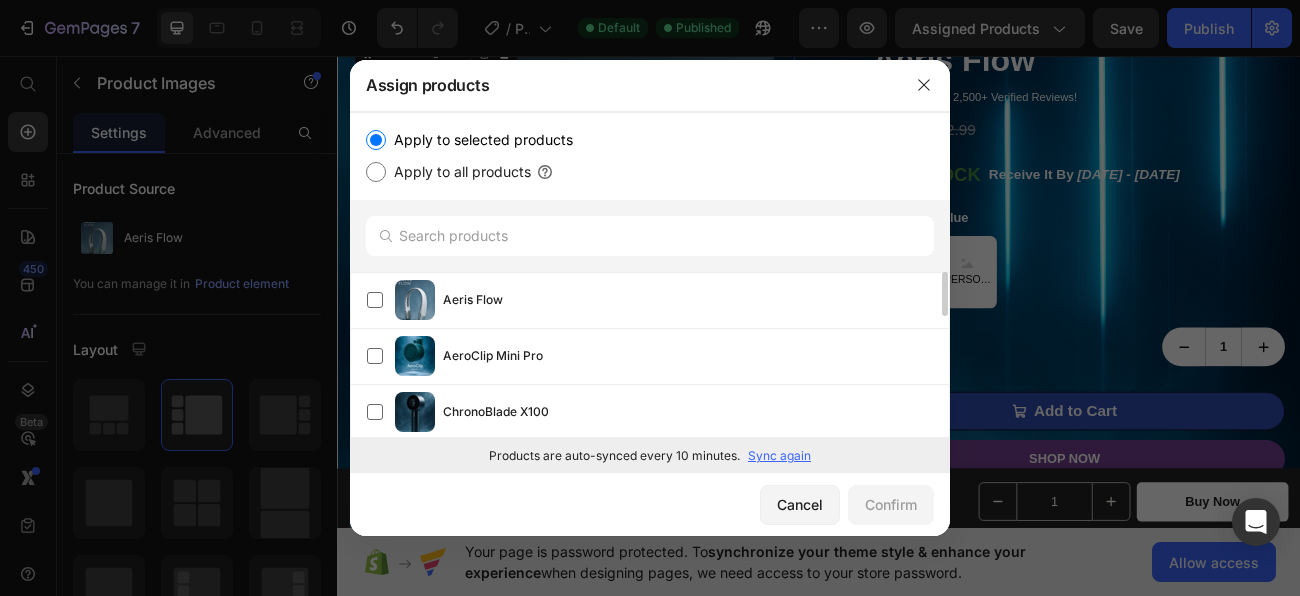 click on "Apply to all products" at bounding box center (458, 172) 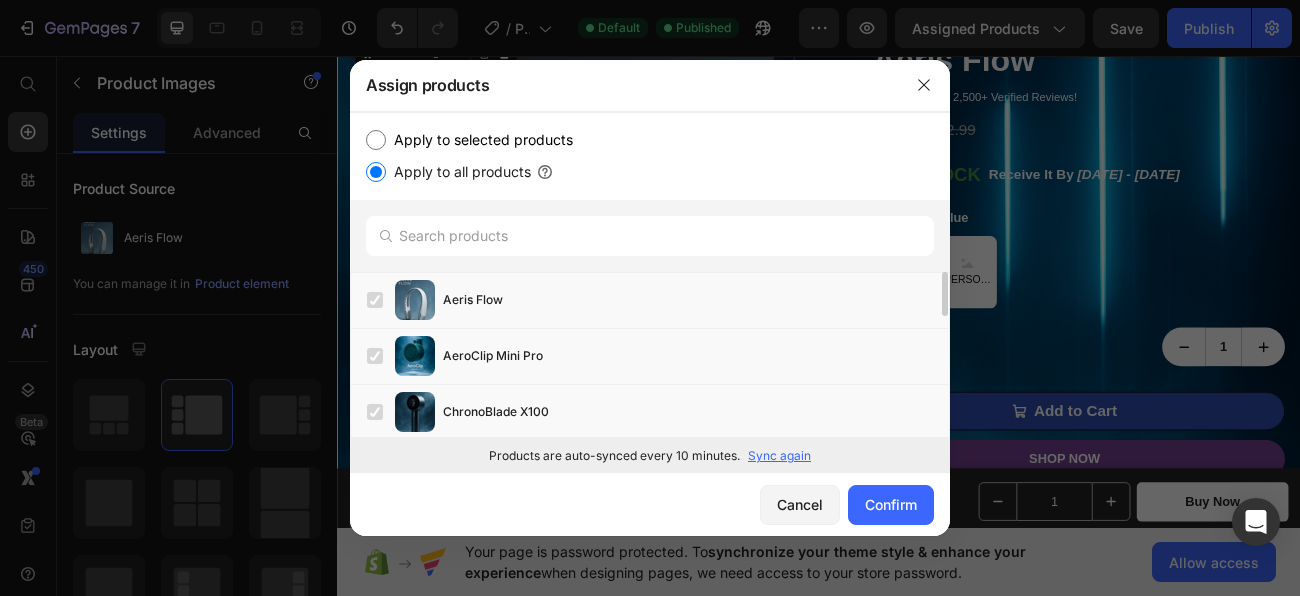 click on "Apply to selected products" at bounding box center [479, 140] 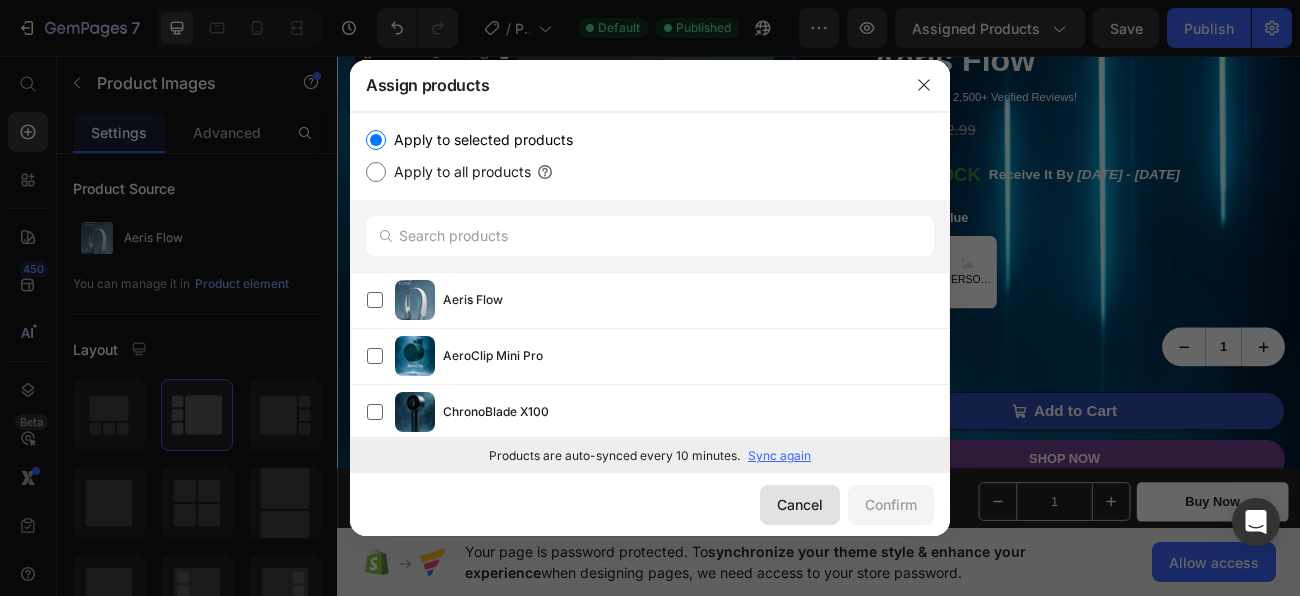 click on "Cancel" at bounding box center (800, 504) 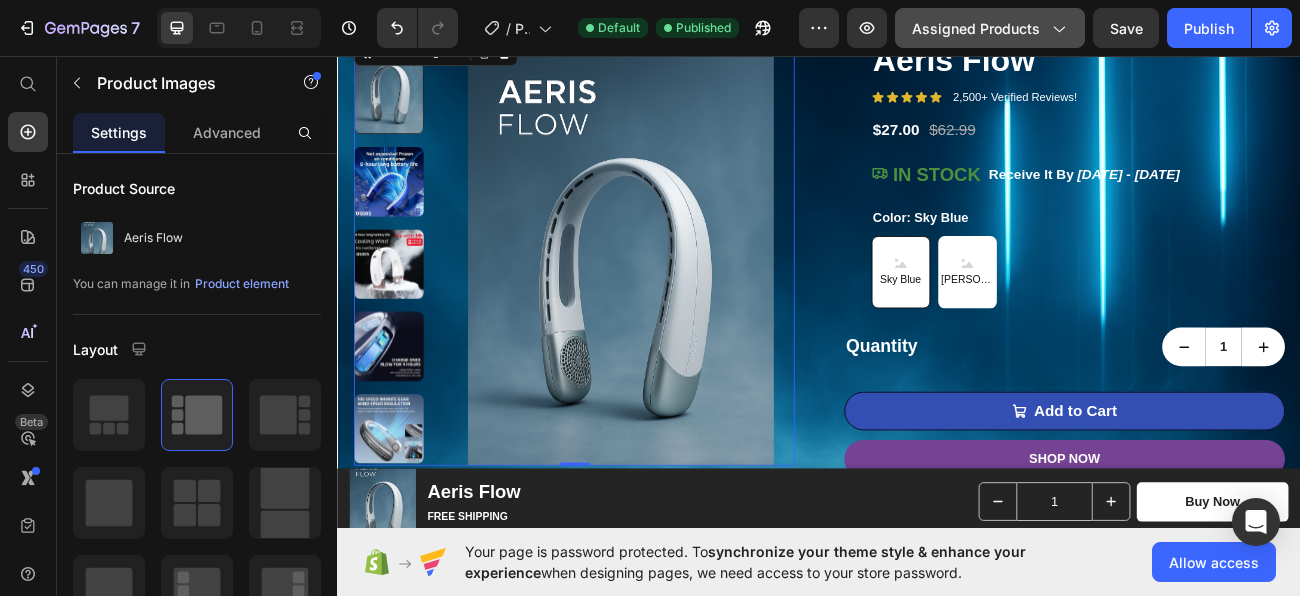 click 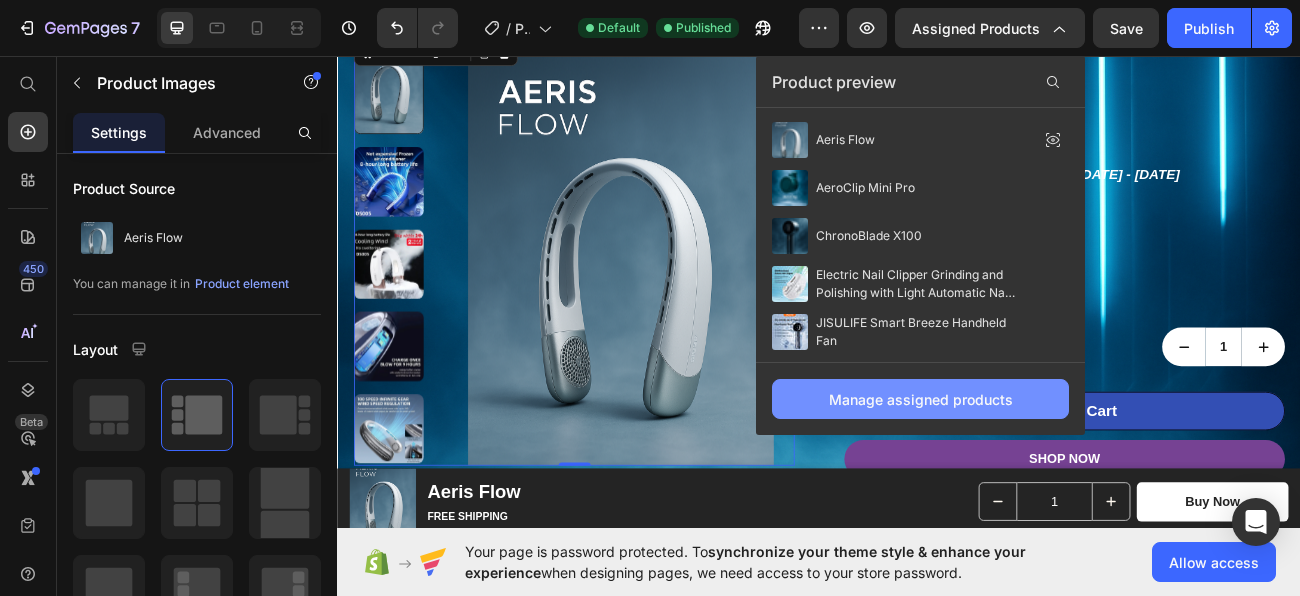 click on "Manage assigned products" at bounding box center [921, 399] 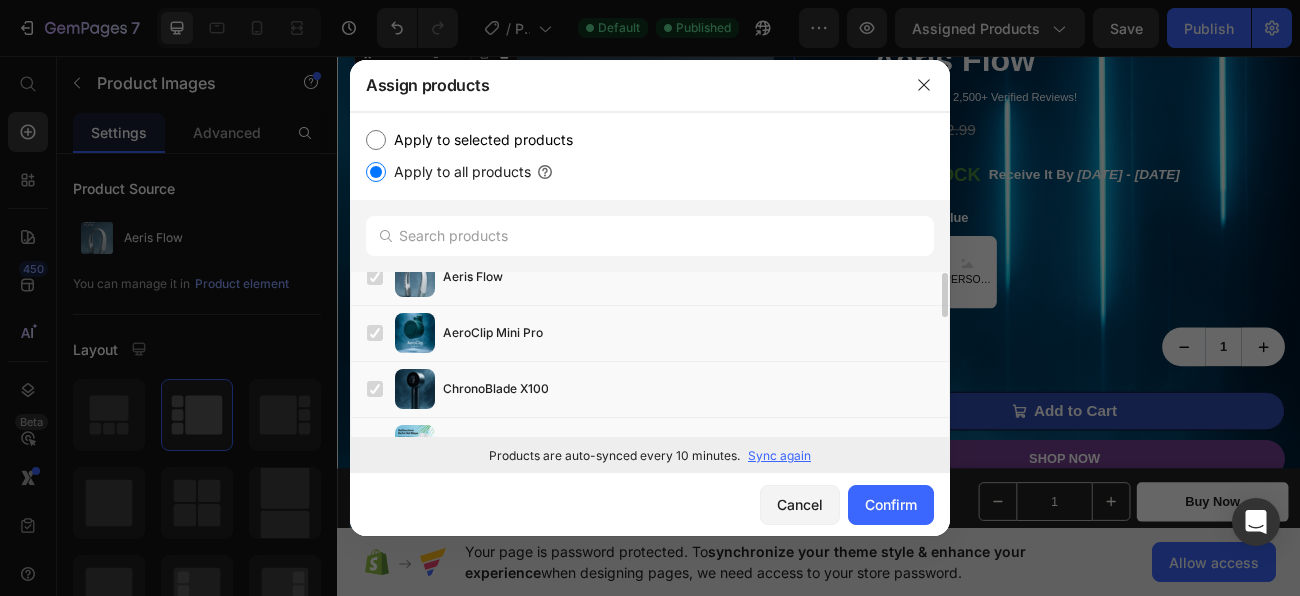 scroll, scrollTop: 0, scrollLeft: 0, axis: both 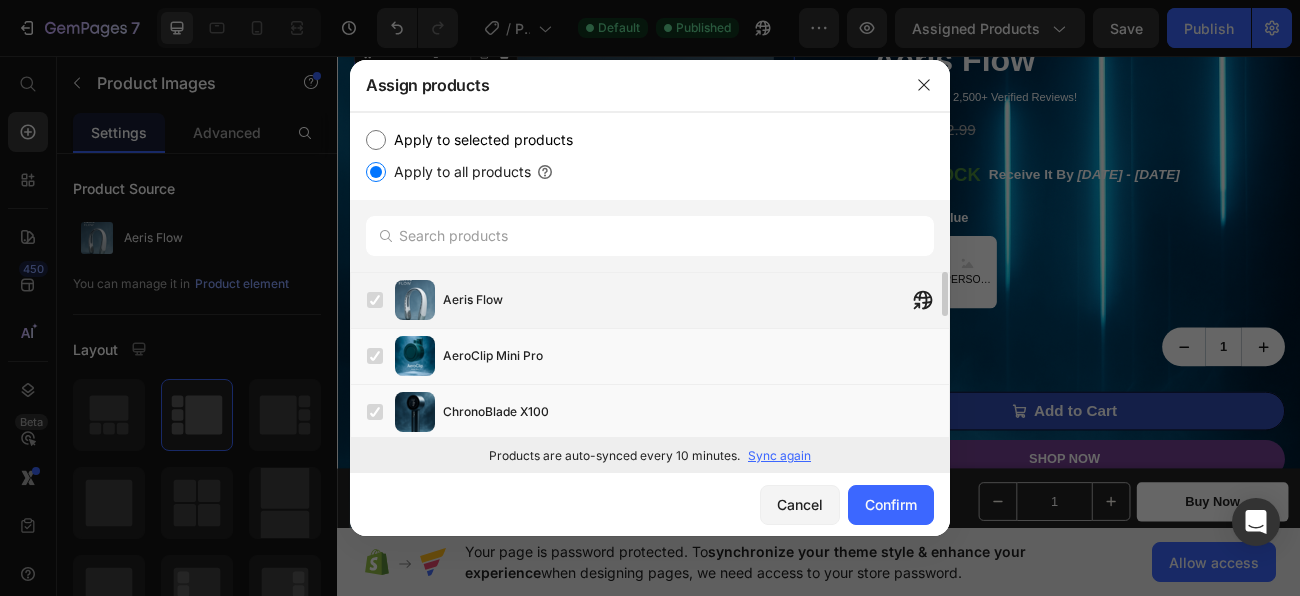 click at bounding box center [375, 300] 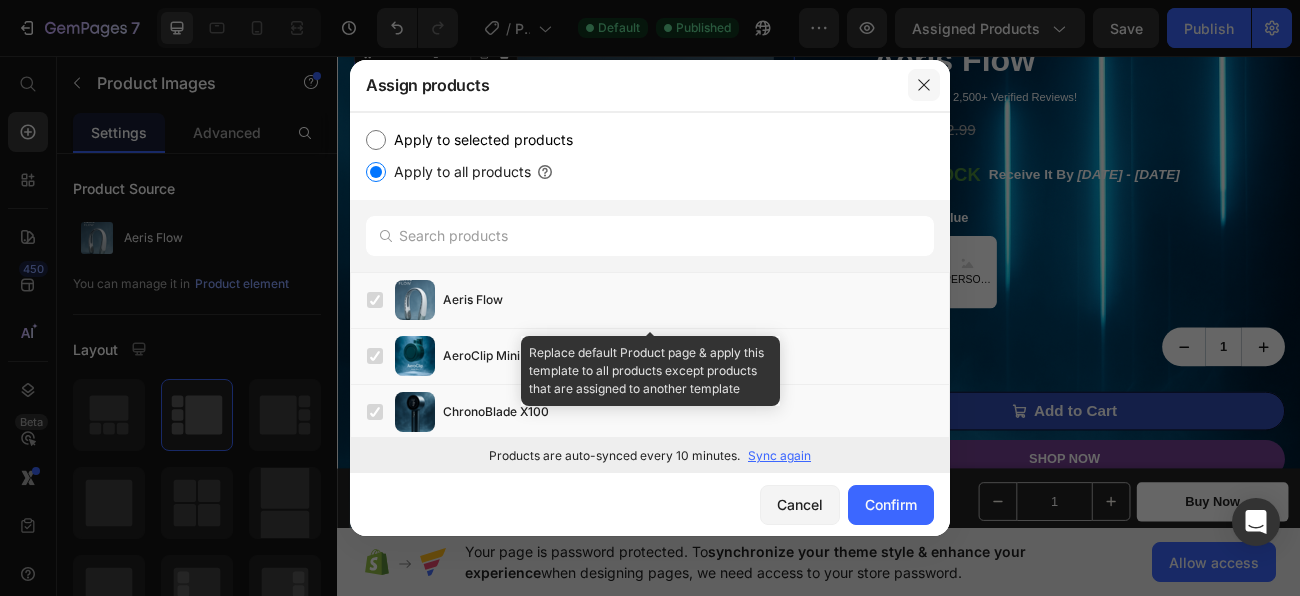 click at bounding box center (924, 85) 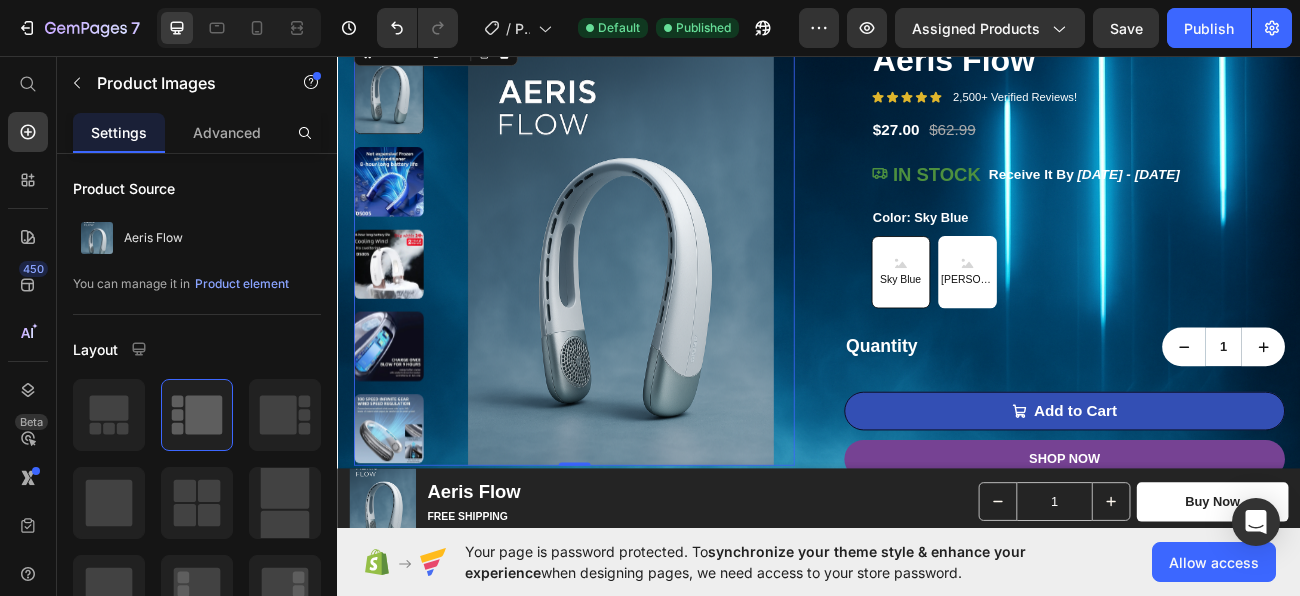 click on "Published" at bounding box center [703, 28] 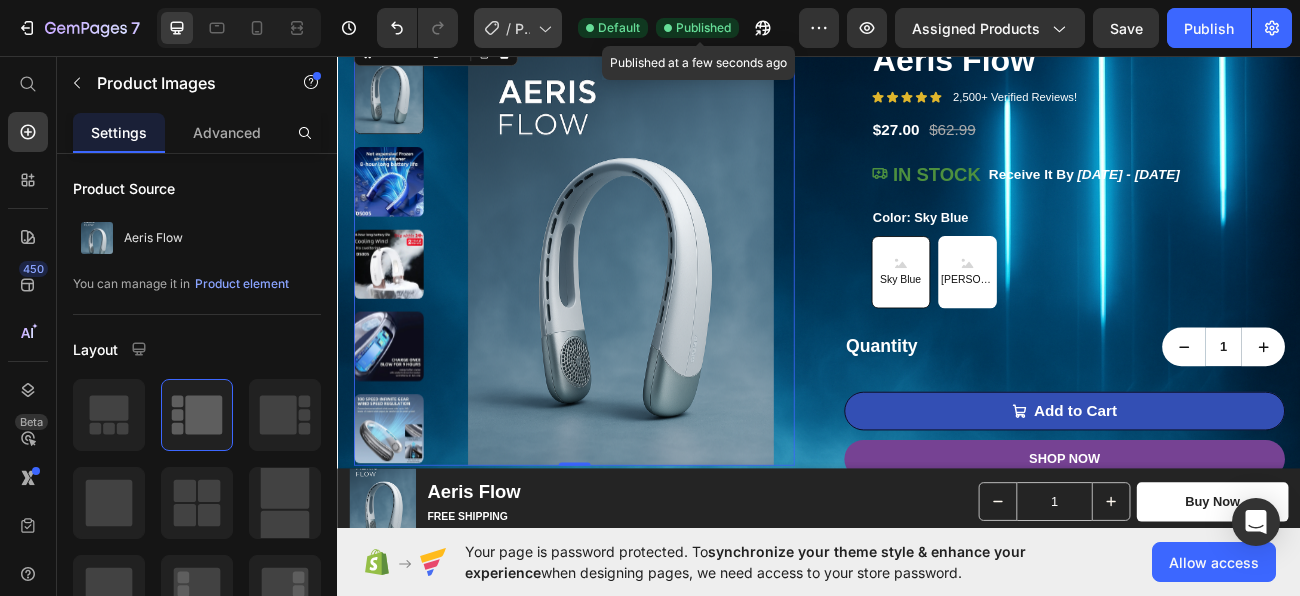 click 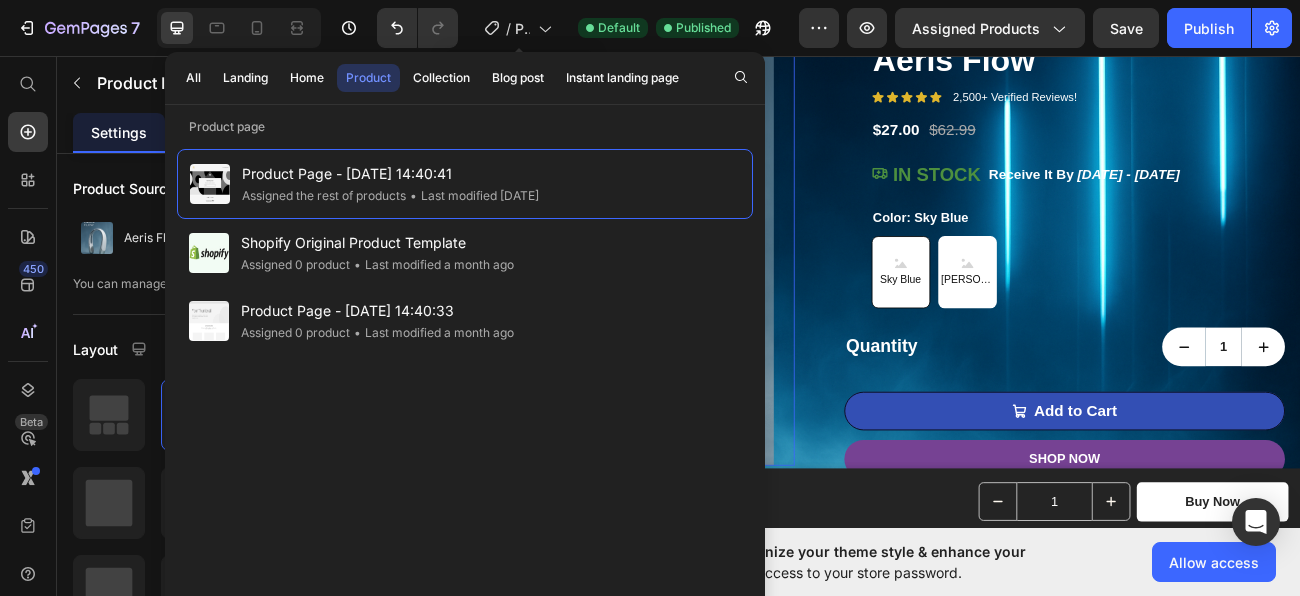click on "Product Images   0 Aeris Flow Product Title Icon Icon Icon Icon Icon Icon List 2,500+ Verified Reviews! Text Block Row $27.00 Product Price $62.99 Product Price Row
IN  STOCK Stock Counter
Receive It By
[DATE] - [DATE]
Delivery Date Row Color: Sky Blue Sky Blue Sky Blue Sky Blue [PERSON_NAME] [PERSON_NAME] [PERSON_NAME] Product Variants & Swatches Row Quantity Text Block 1 Product Quantity Row
Add to Cart Add to Cart Row SHOP NOW Dynamic Checkout SEOAnt ‑ Trust Badges & Icon SEOAnt ‑ Trust Badges & Icon Product" at bounding box center (937, 356) 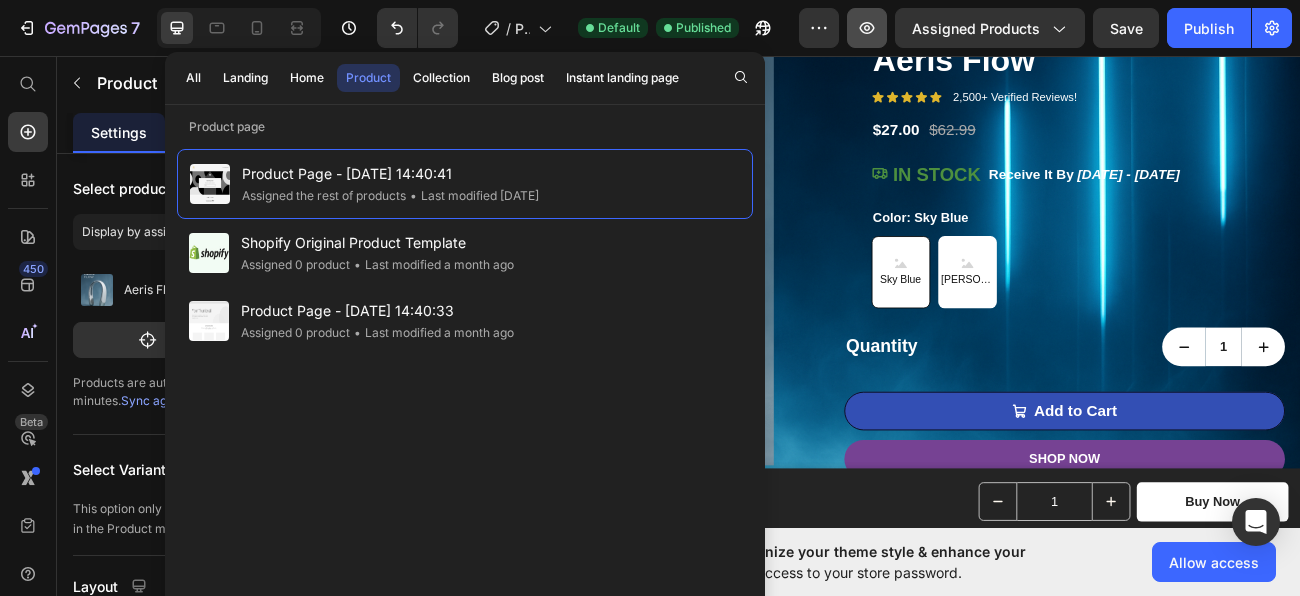 click 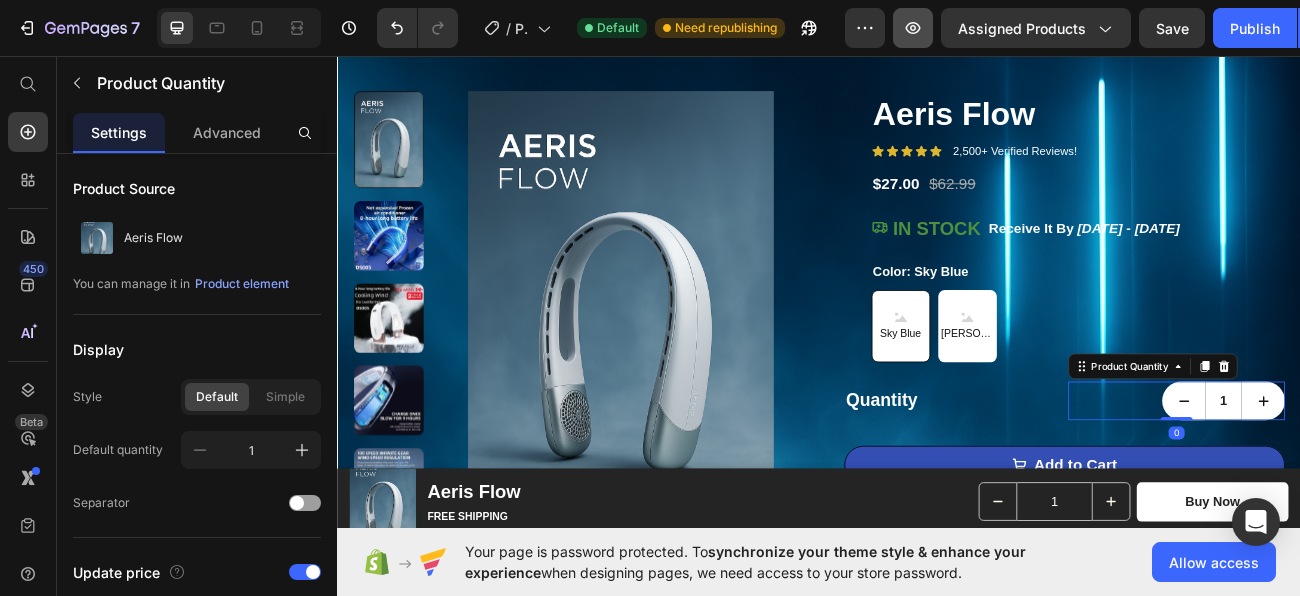 scroll, scrollTop: 0, scrollLeft: 0, axis: both 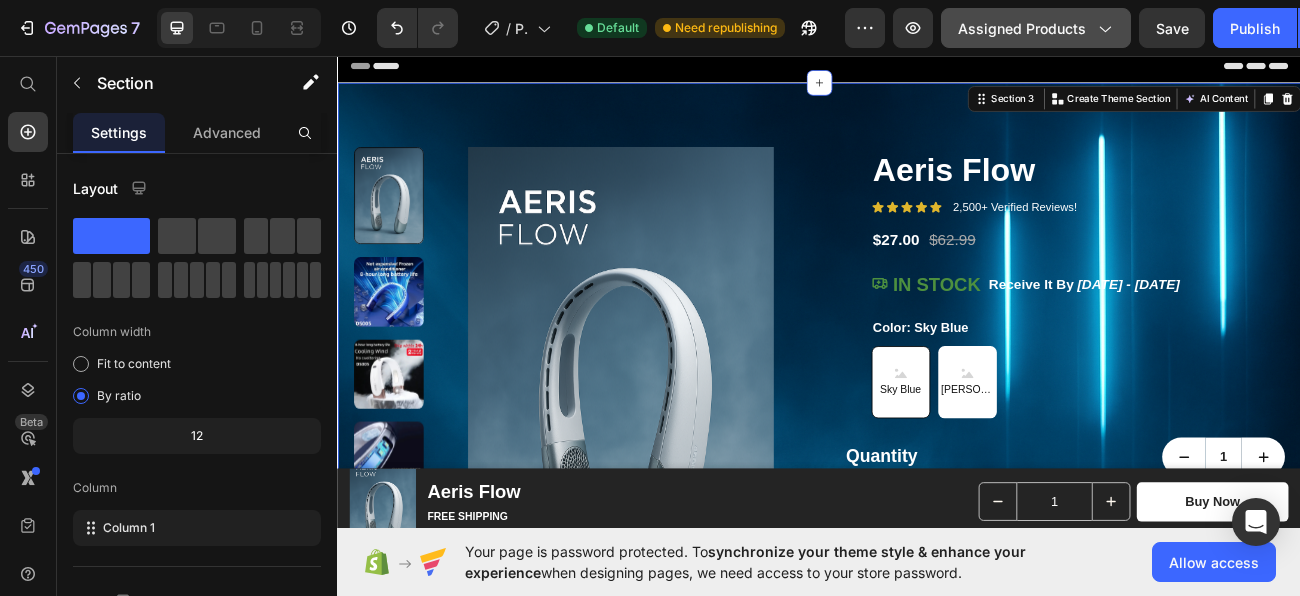 click 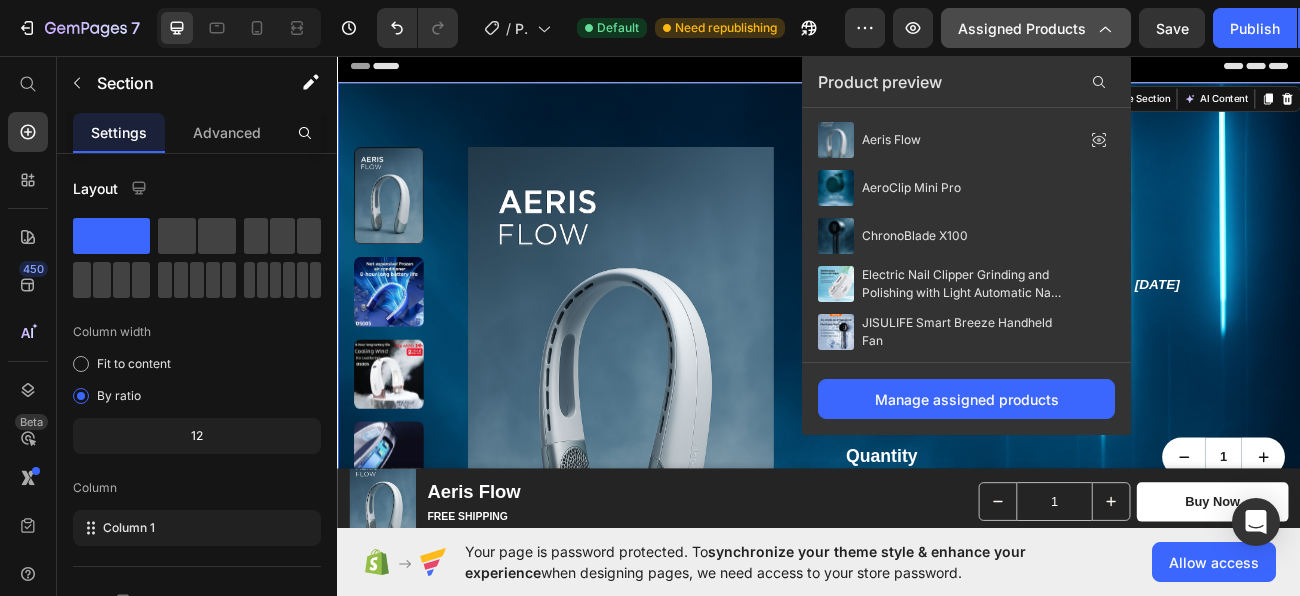 click 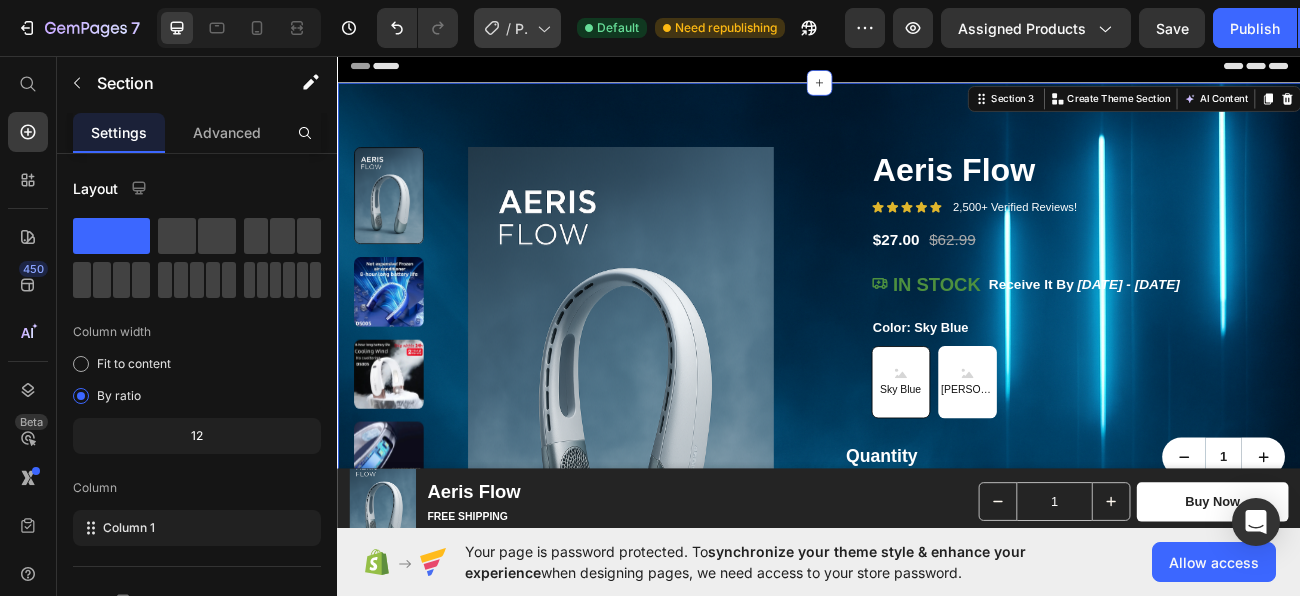 click on "Product Page - [DATE] 14:40:41" at bounding box center (522, 28) 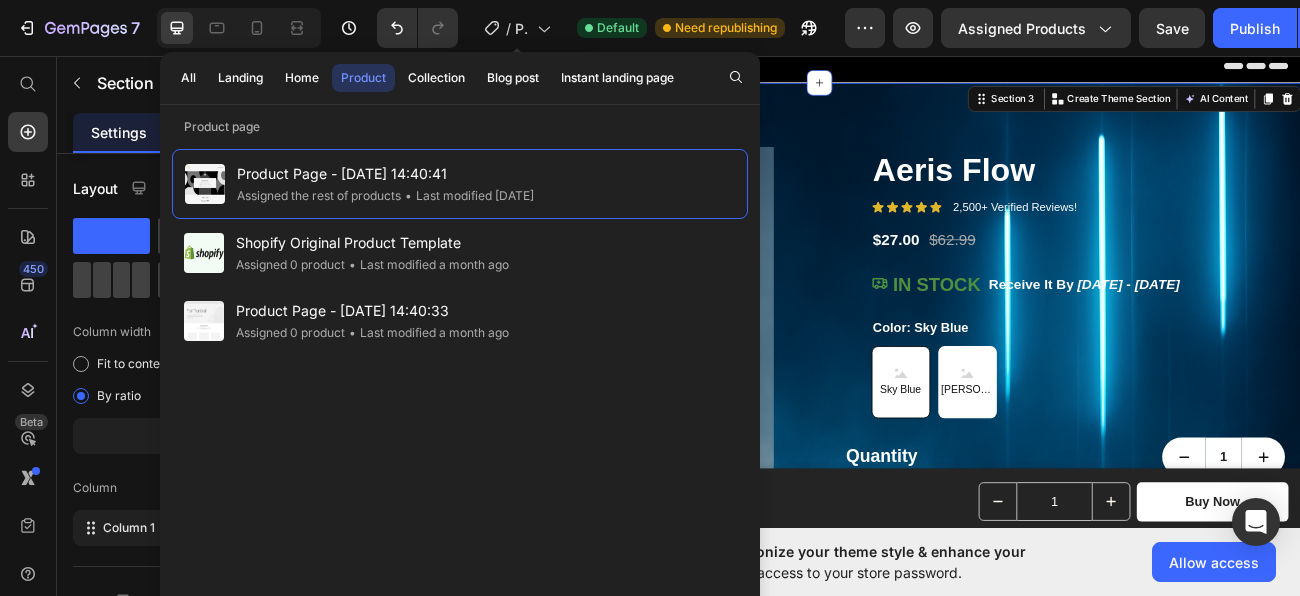 click on "Aeris Flow" at bounding box center (1243, 198) 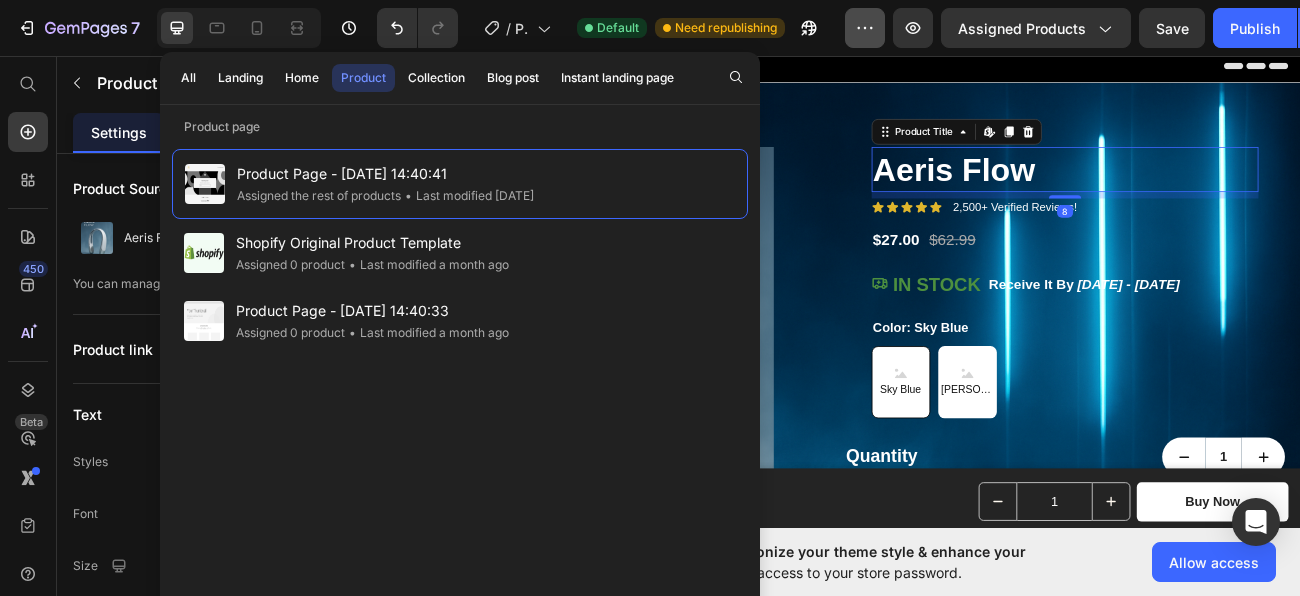 click 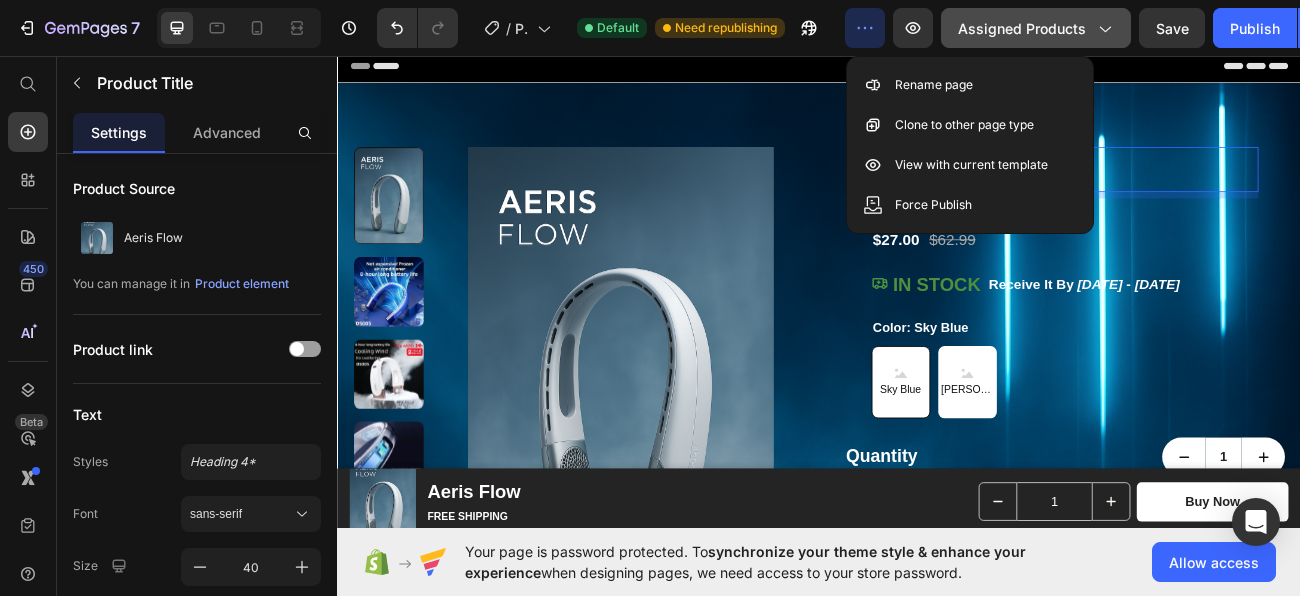 click 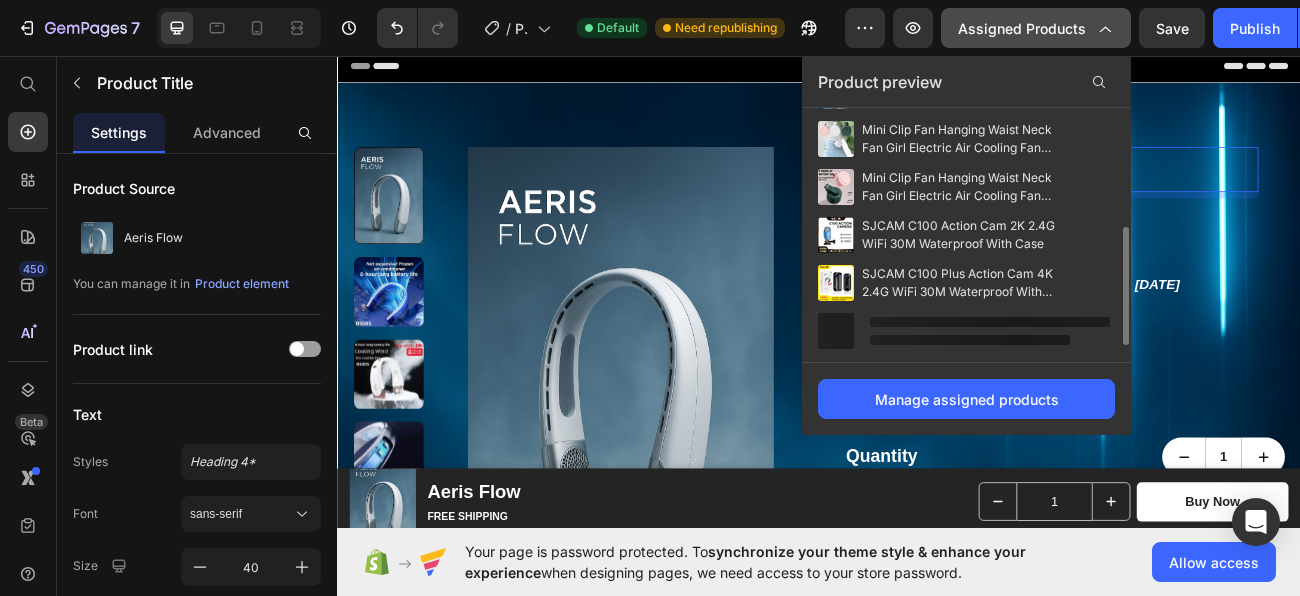 scroll, scrollTop: 241, scrollLeft: 0, axis: vertical 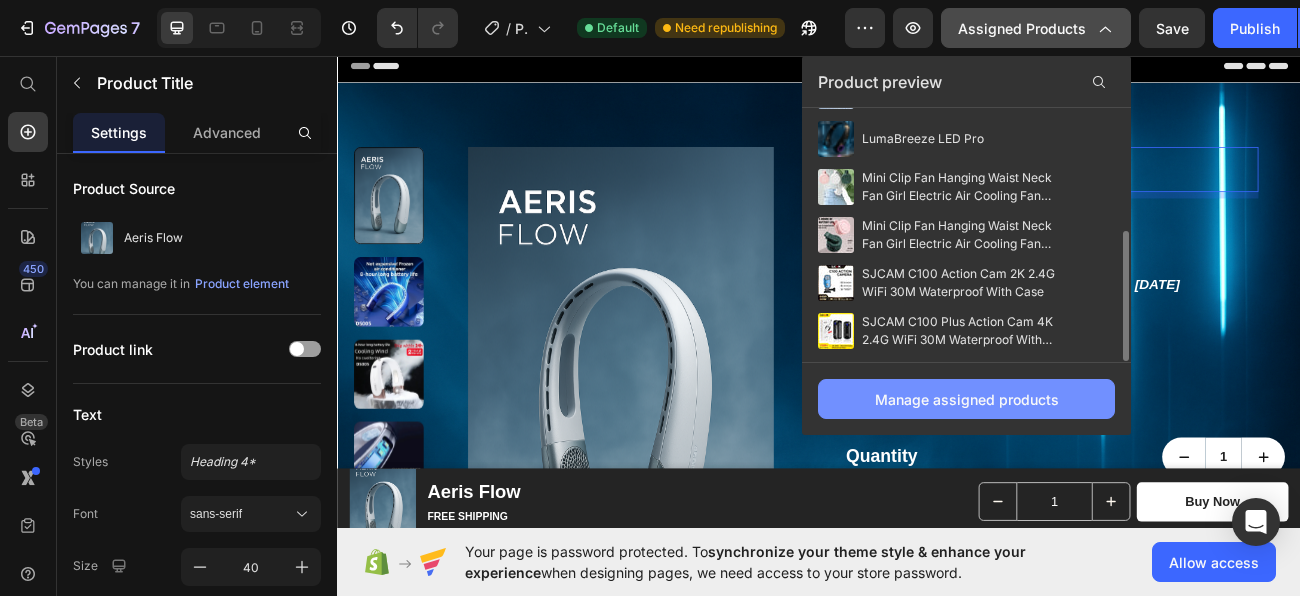 click on "Manage assigned products" at bounding box center (967, 399) 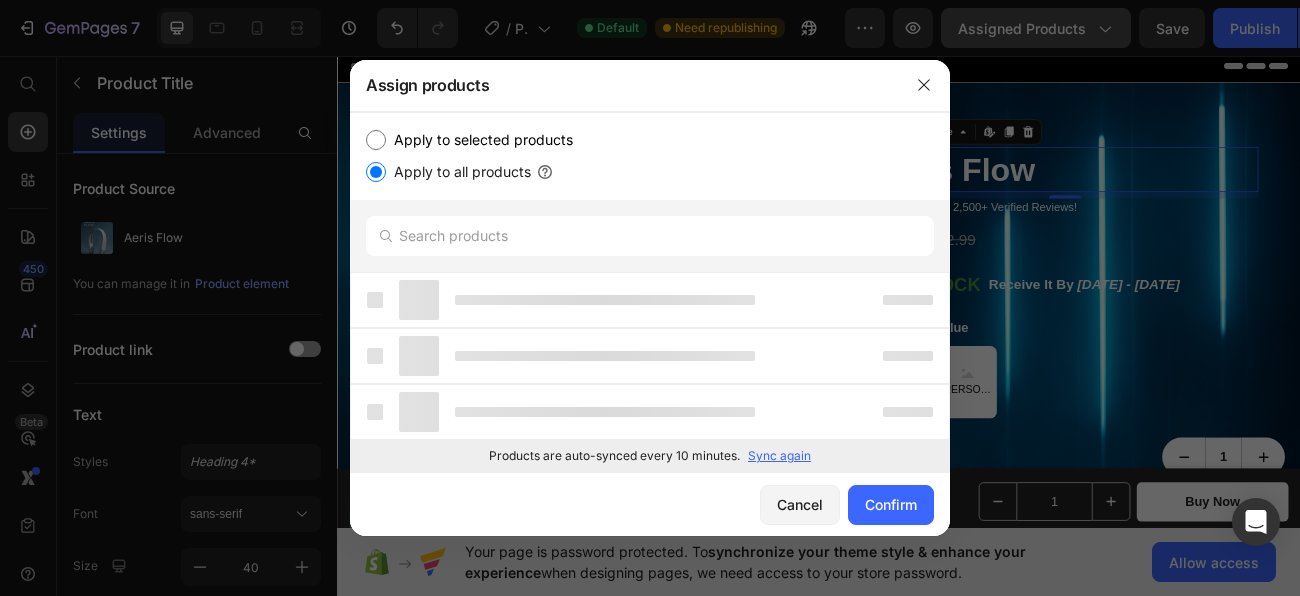 click on "Apply to selected products" at bounding box center (376, 140) 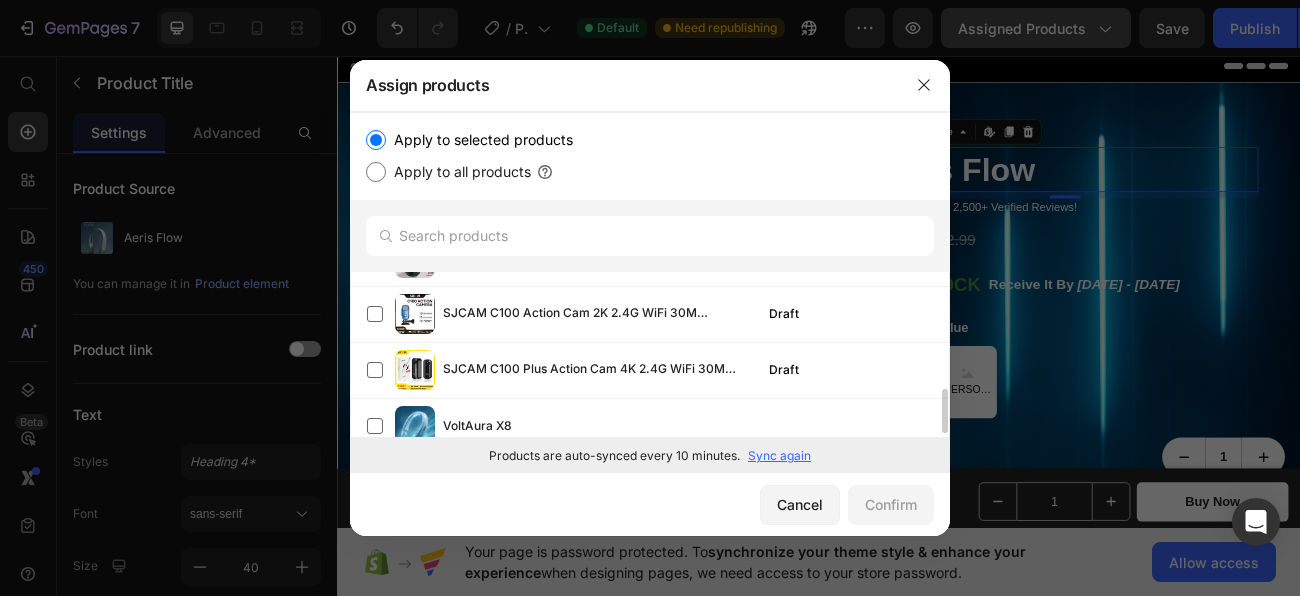 scroll, scrollTop: 450, scrollLeft: 0, axis: vertical 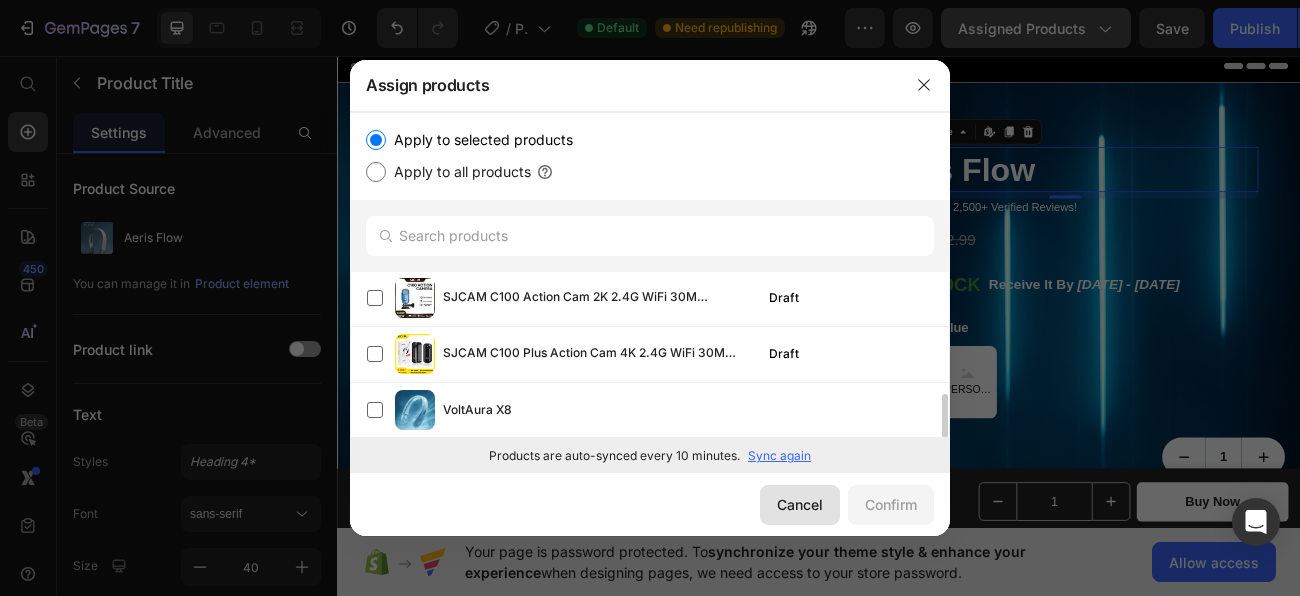 click on "Cancel" 